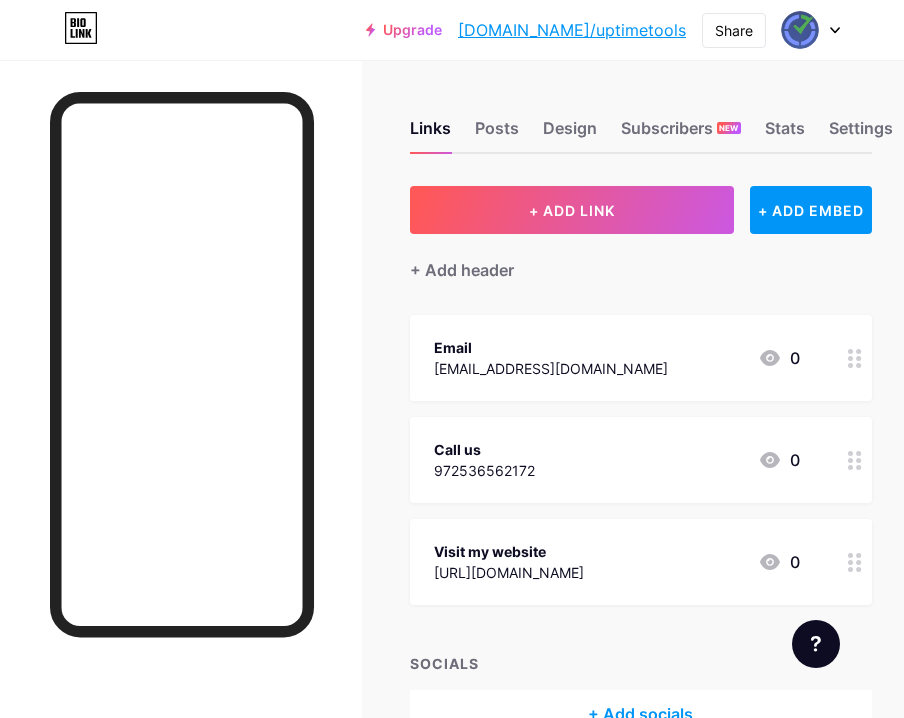 scroll, scrollTop: 0, scrollLeft: 0, axis: both 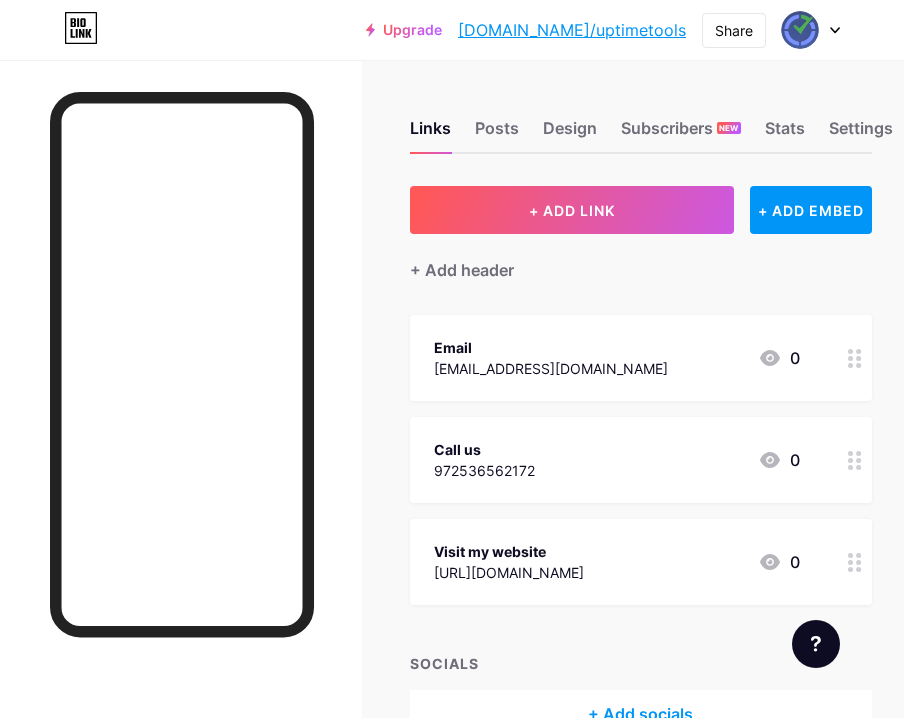 click 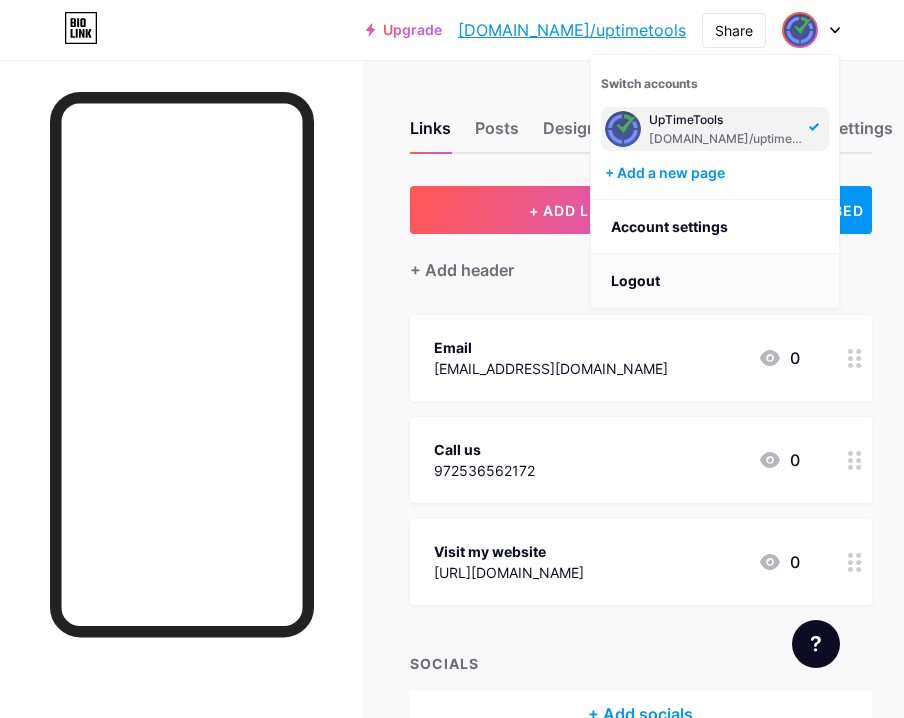 click on "Logout" at bounding box center [715, 281] 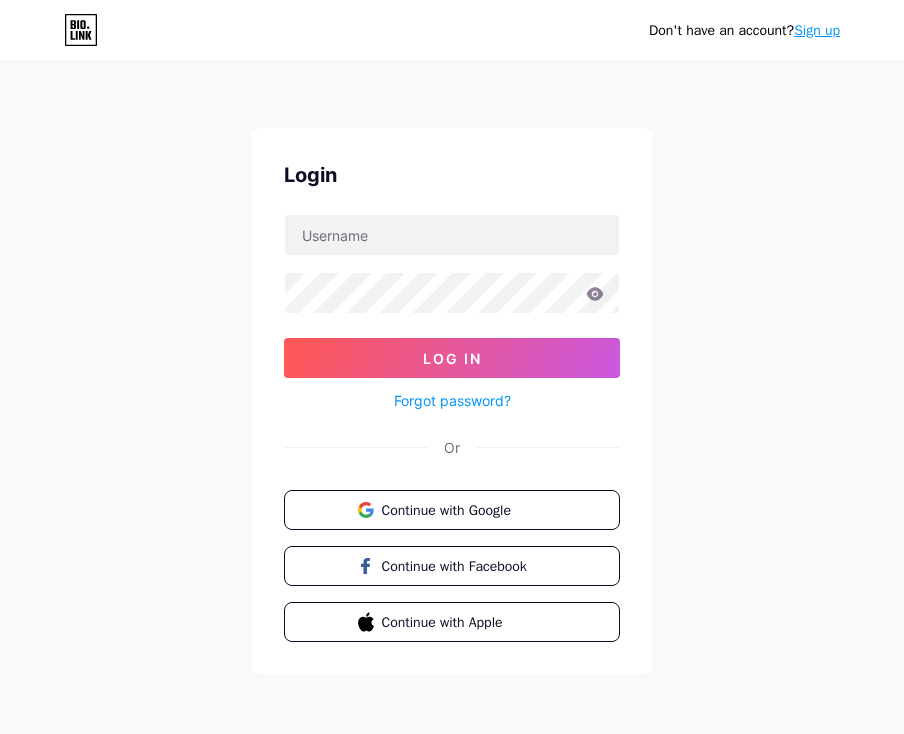 click on "Sign up" at bounding box center (817, 30) 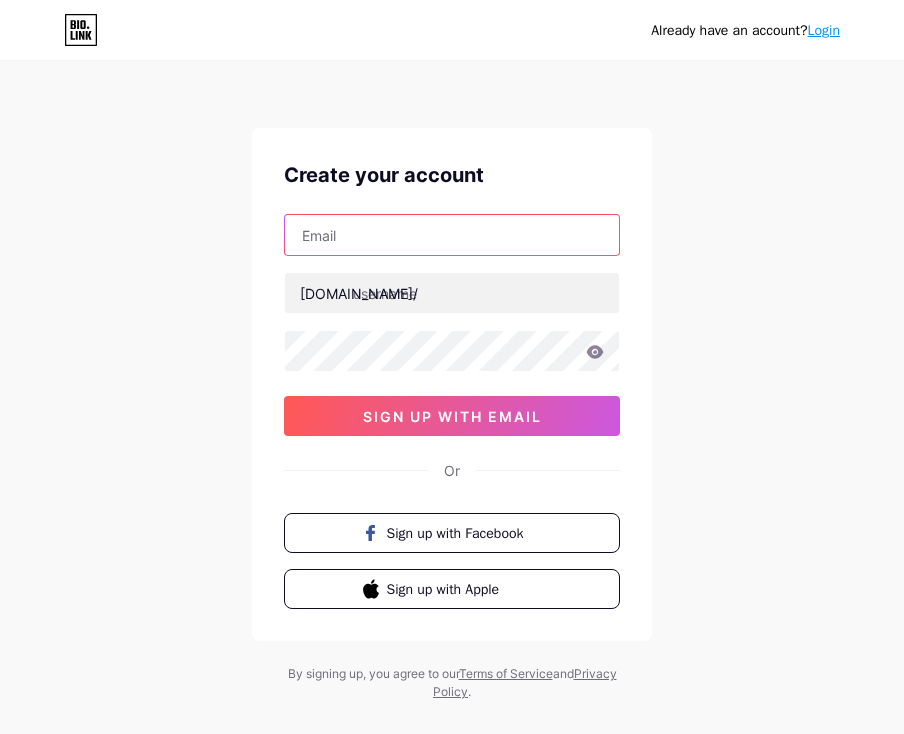 click at bounding box center [452, 235] 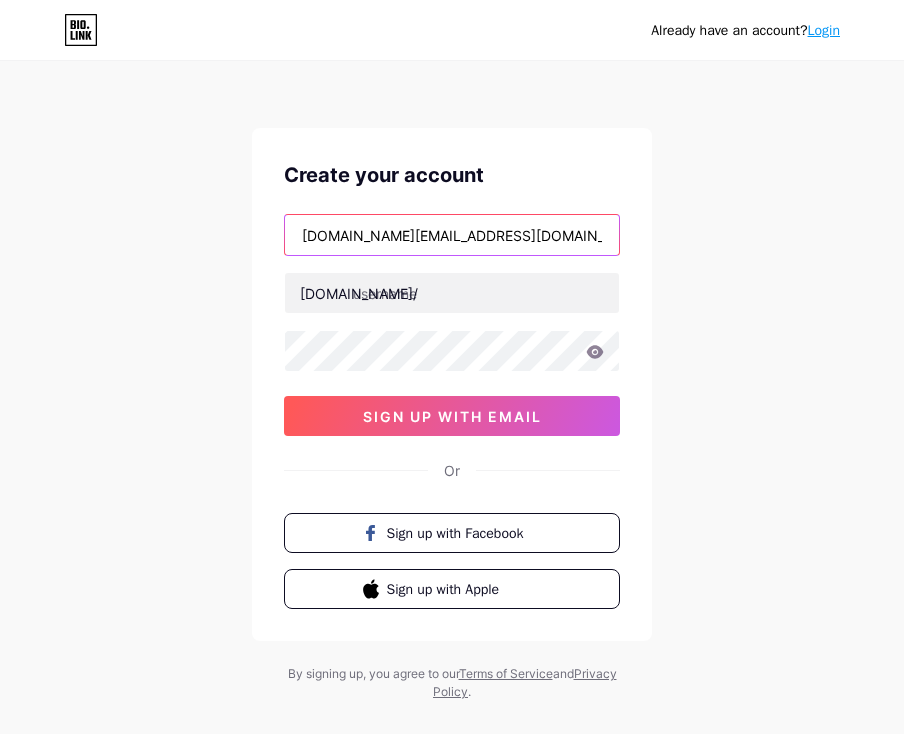 type on "[DOMAIN_NAME][EMAIL_ADDRESS][DOMAIN_NAME]" 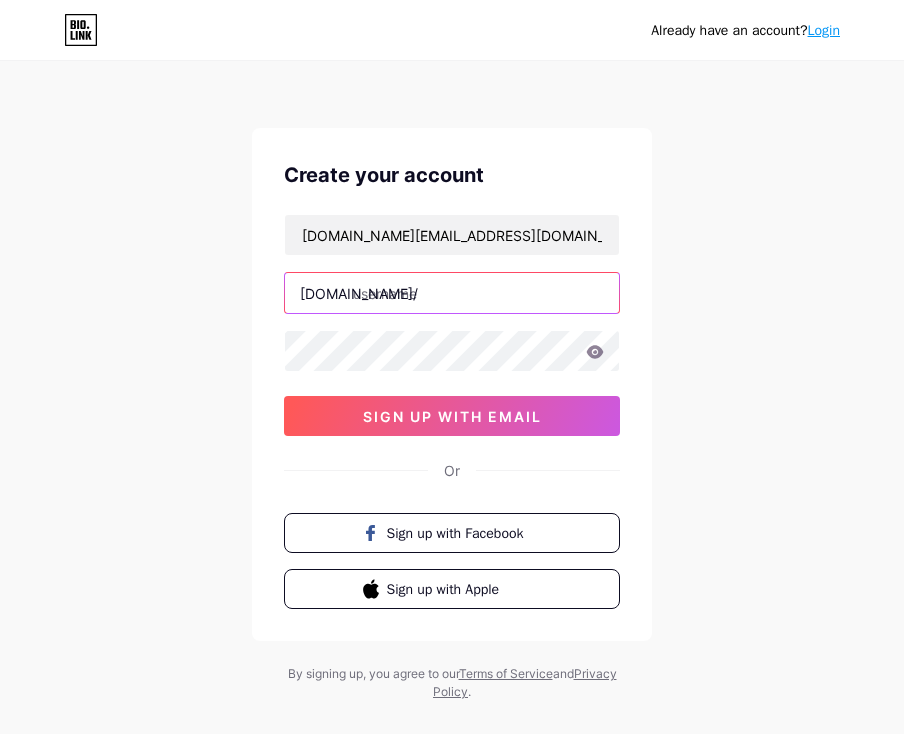 click at bounding box center (452, 293) 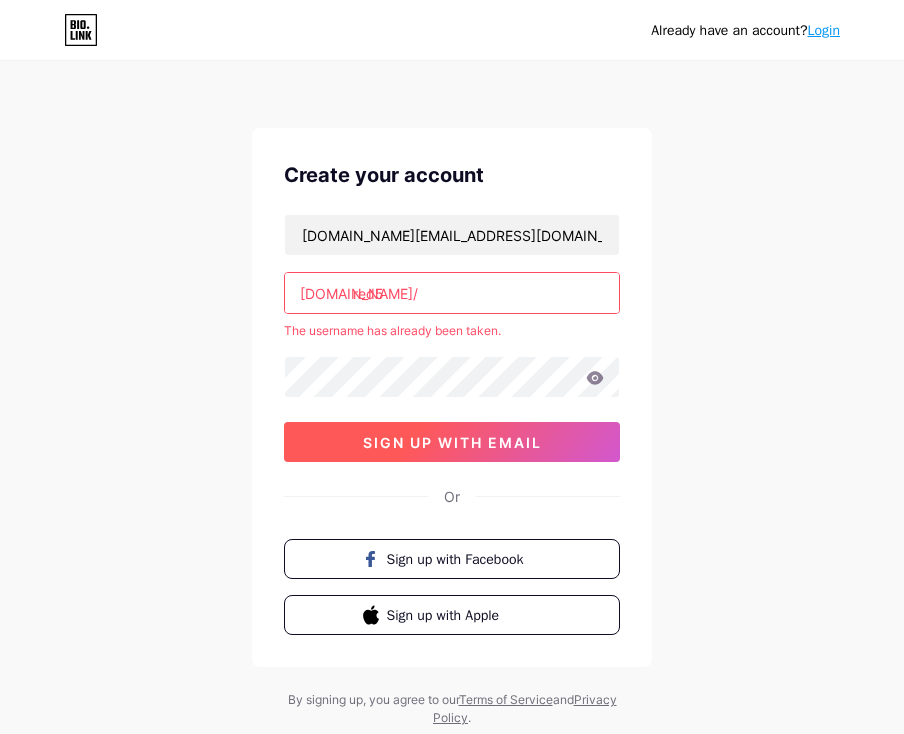 click on "[DOMAIN_NAME][EMAIL_ADDRESS][DOMAIN_NAME]     [DOMAIN_NAME]/   red5     The username has already been taken.                 sign up with email" at bounding box center (452, 338) 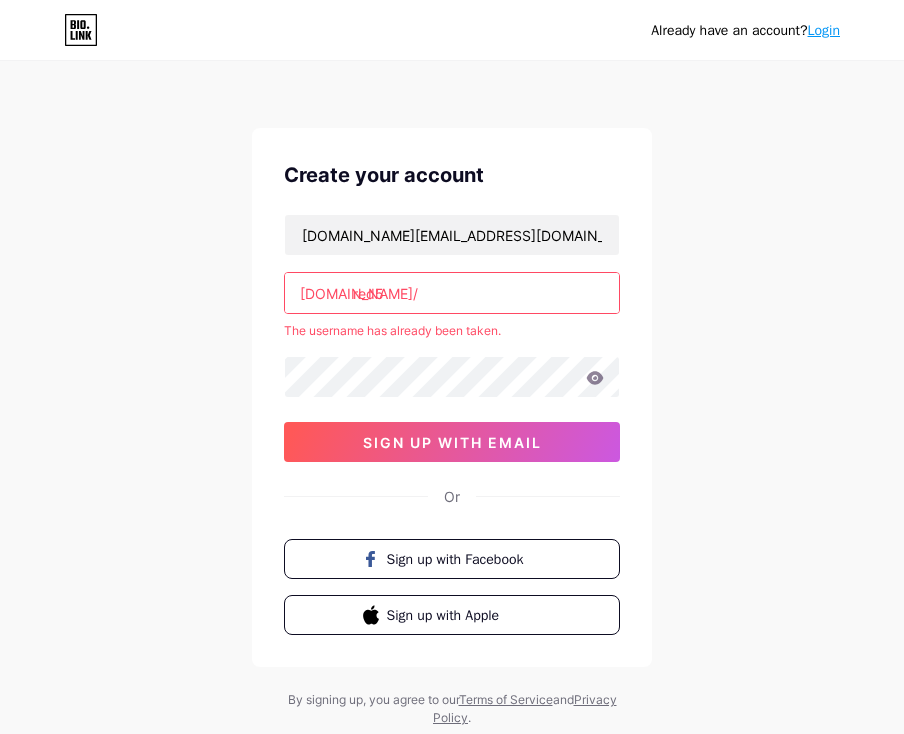 click on "red5" at bounding box center [452, 293] 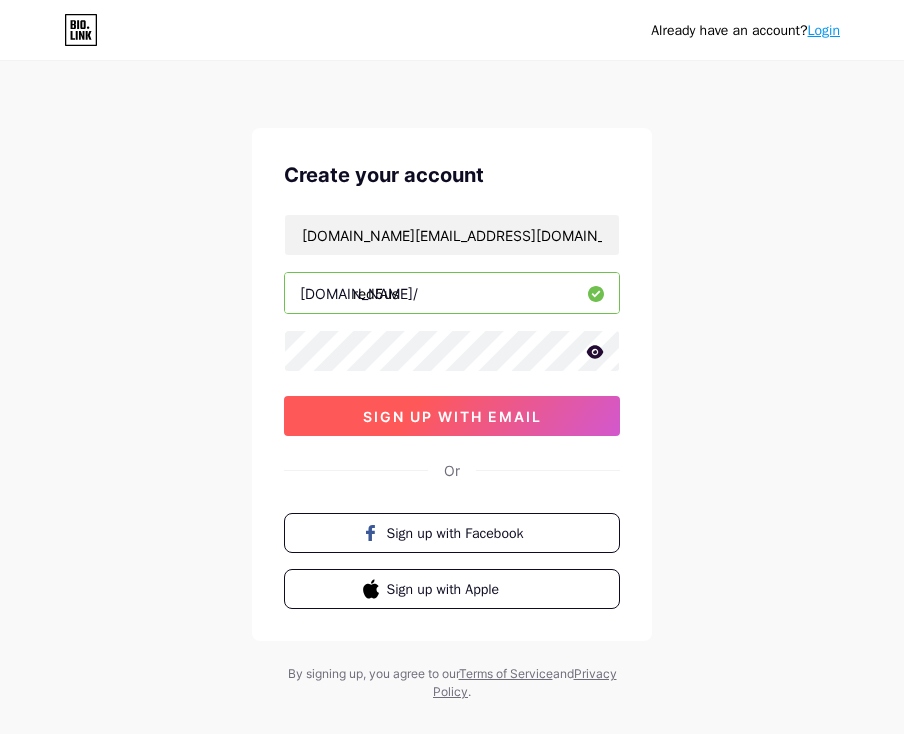 type on "red5us" 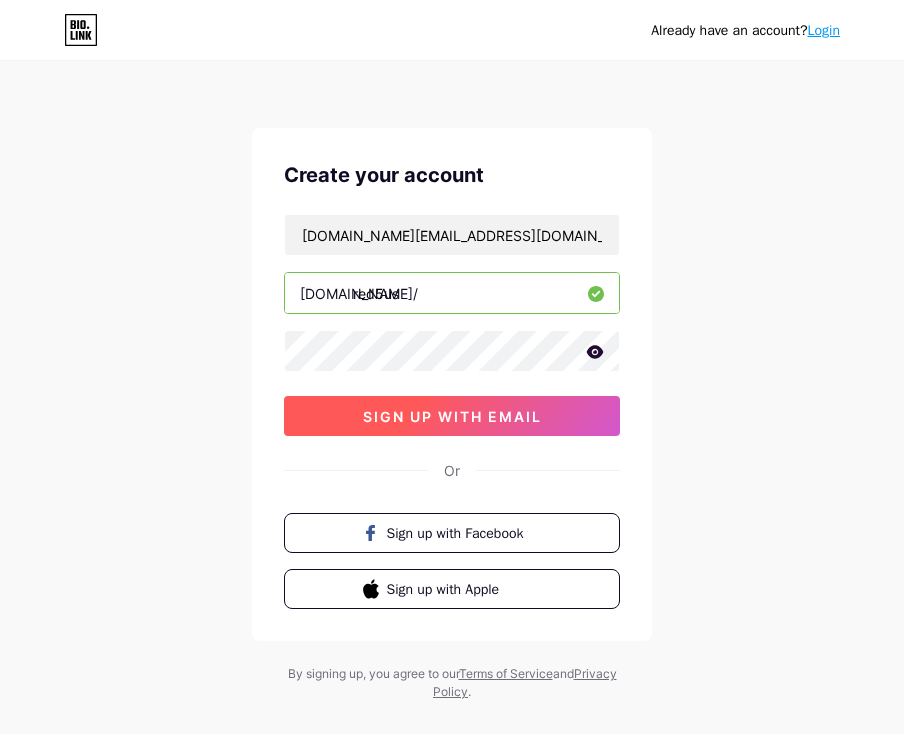 click on "sign up with email" at bounding box center [452, 416] 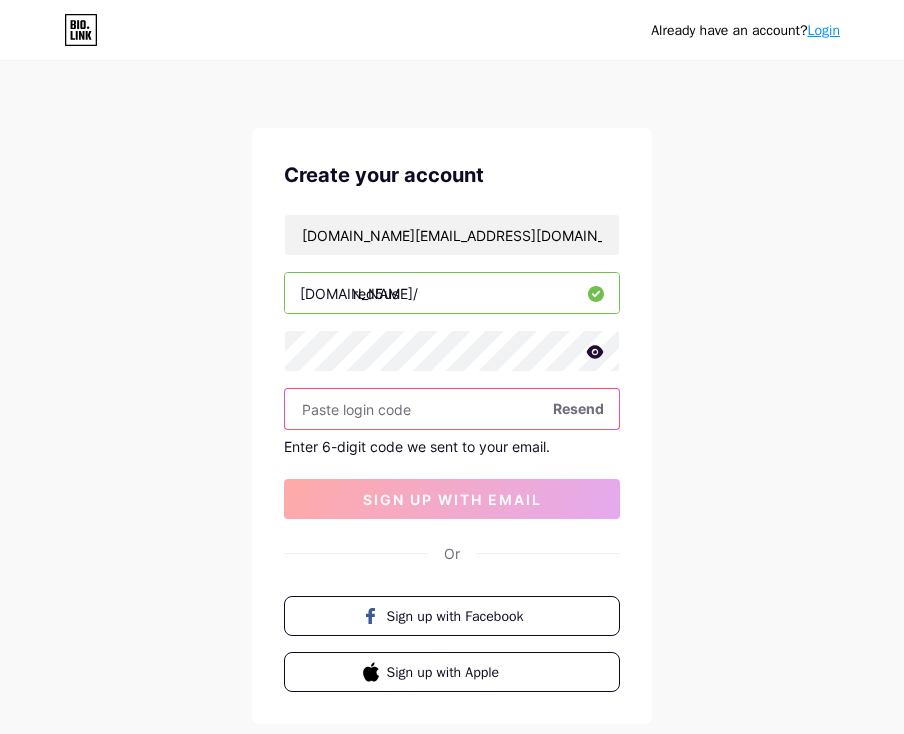 click at bounding box center (452, 409) 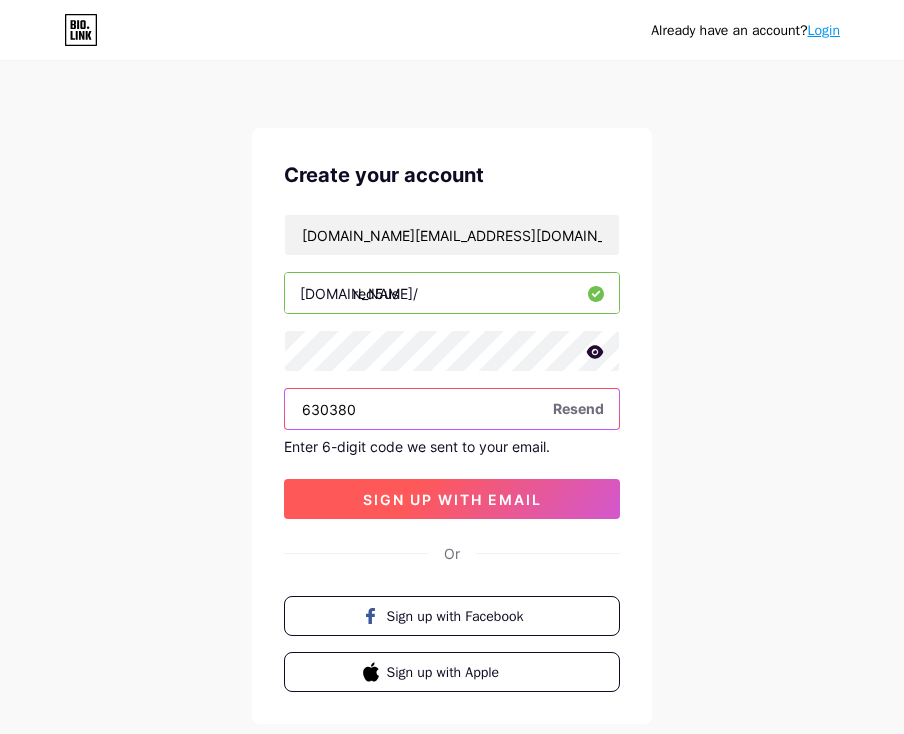 type on "630380" 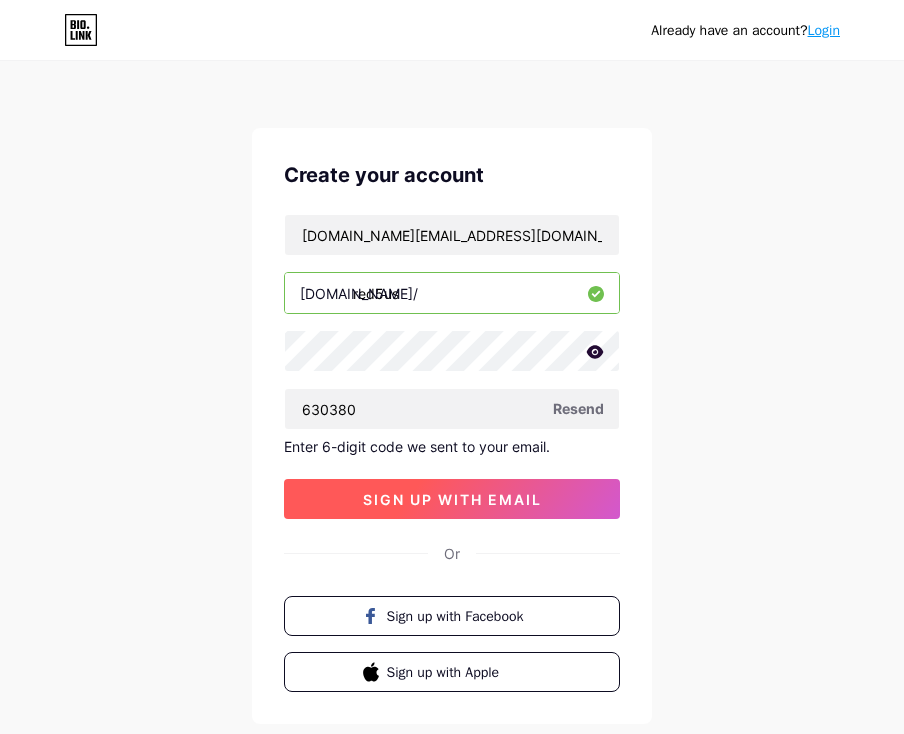 click on "sign up with email" at bounding box center (452, 499) 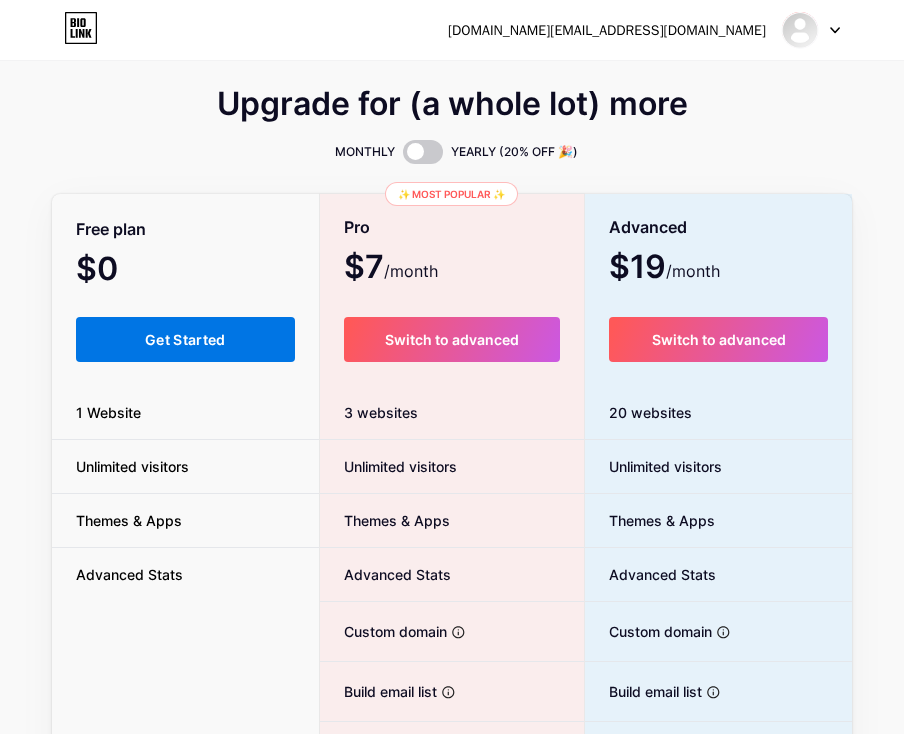 click on "Get Started" at bounding box center [185, 339] 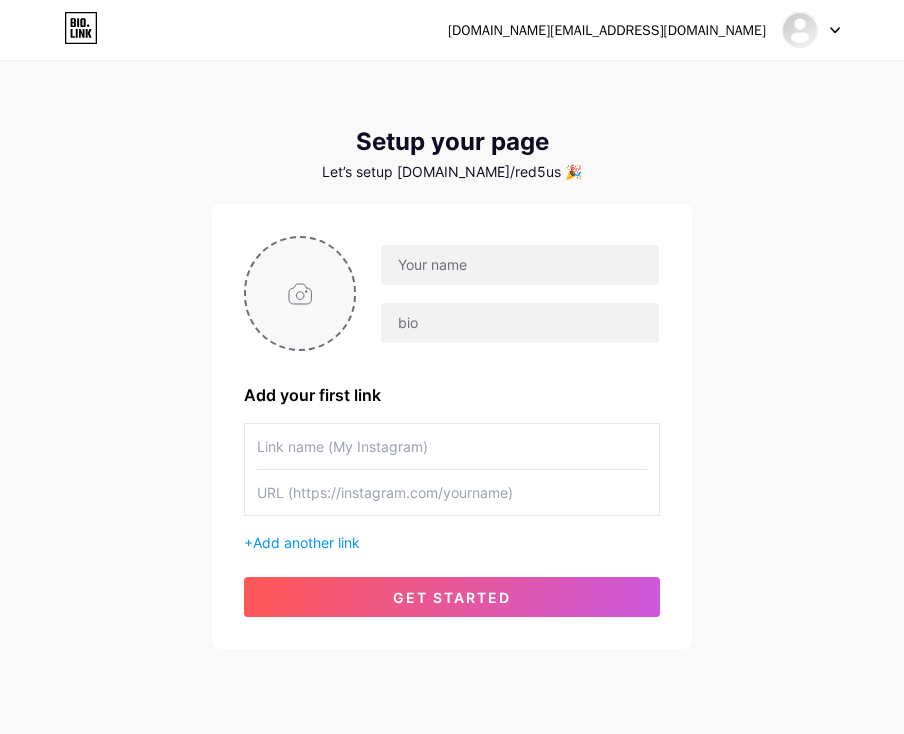 click at bounding box center (300, 293) 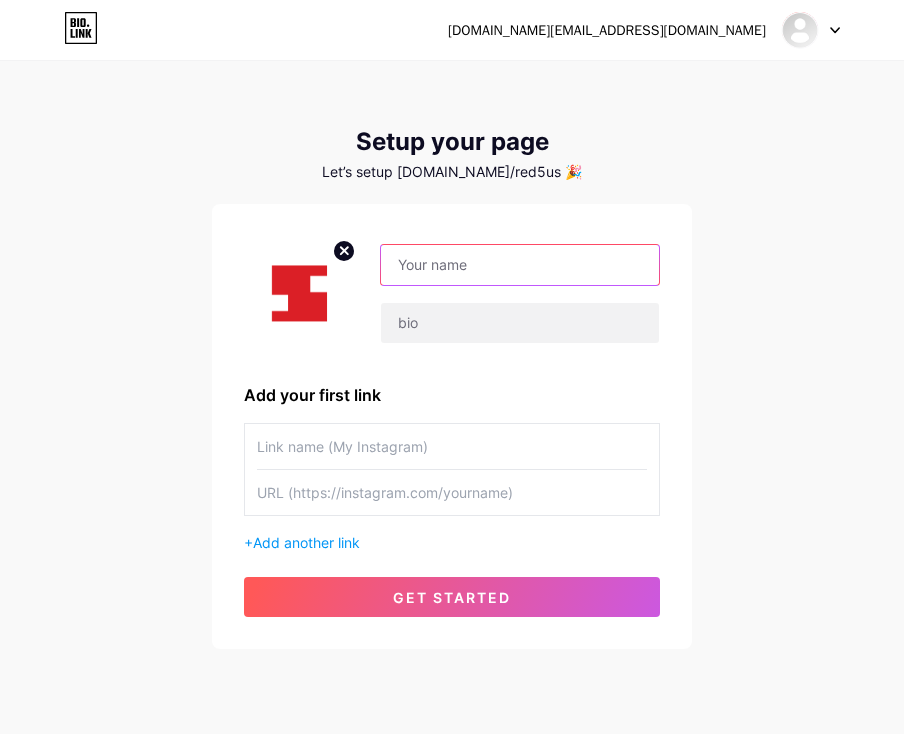 paste on "Red5" 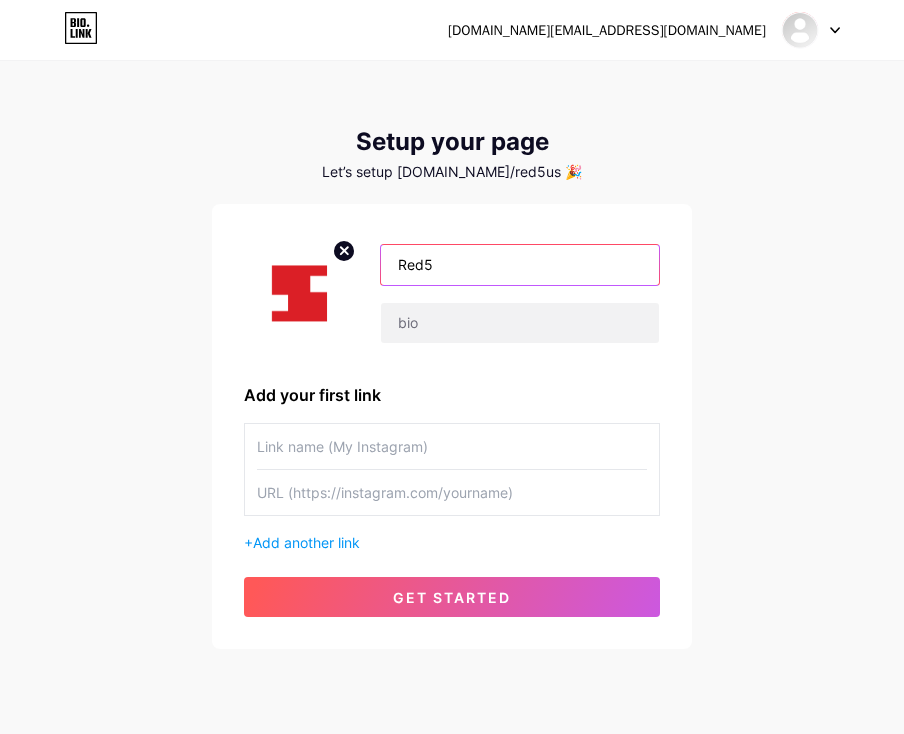 type on "Red5" 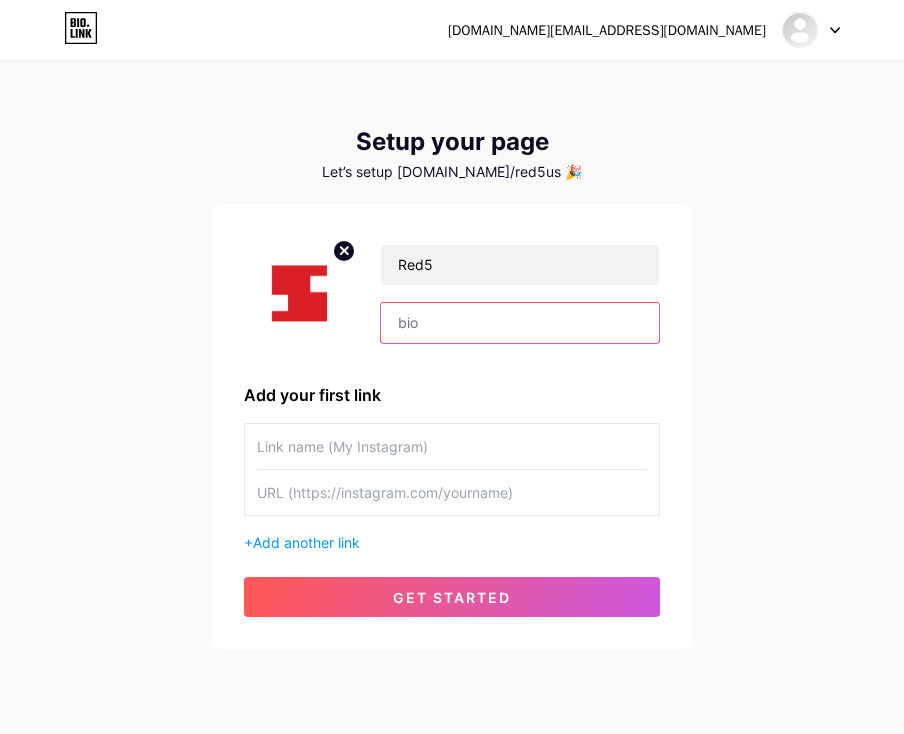 click at bounding box center (520, 323) 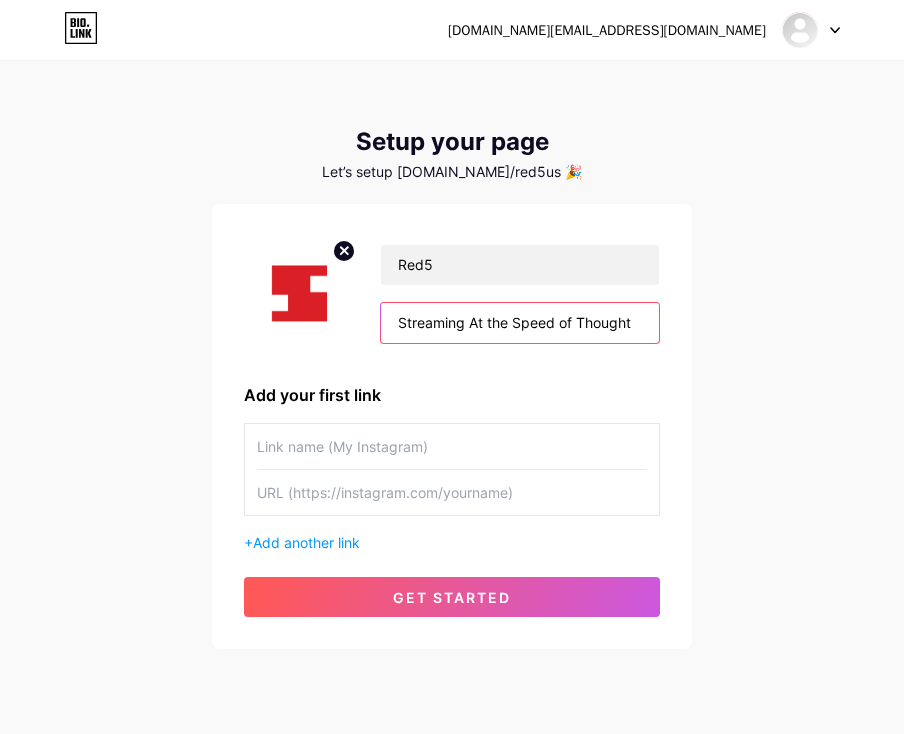 type on "Streaming At the Speed of Thought" 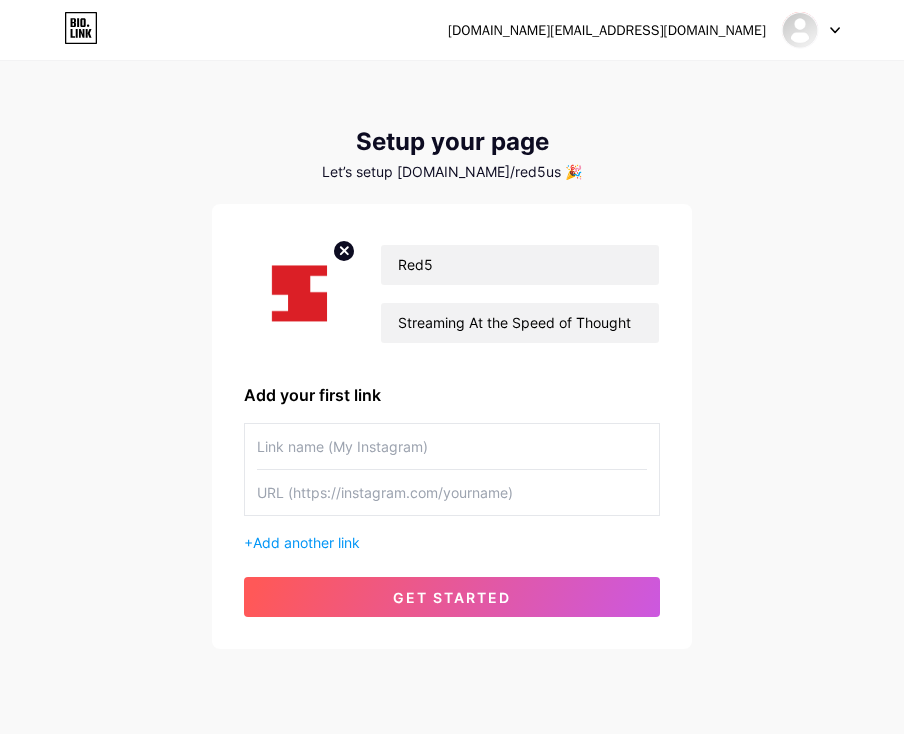 click at bounding box center [452, 446] 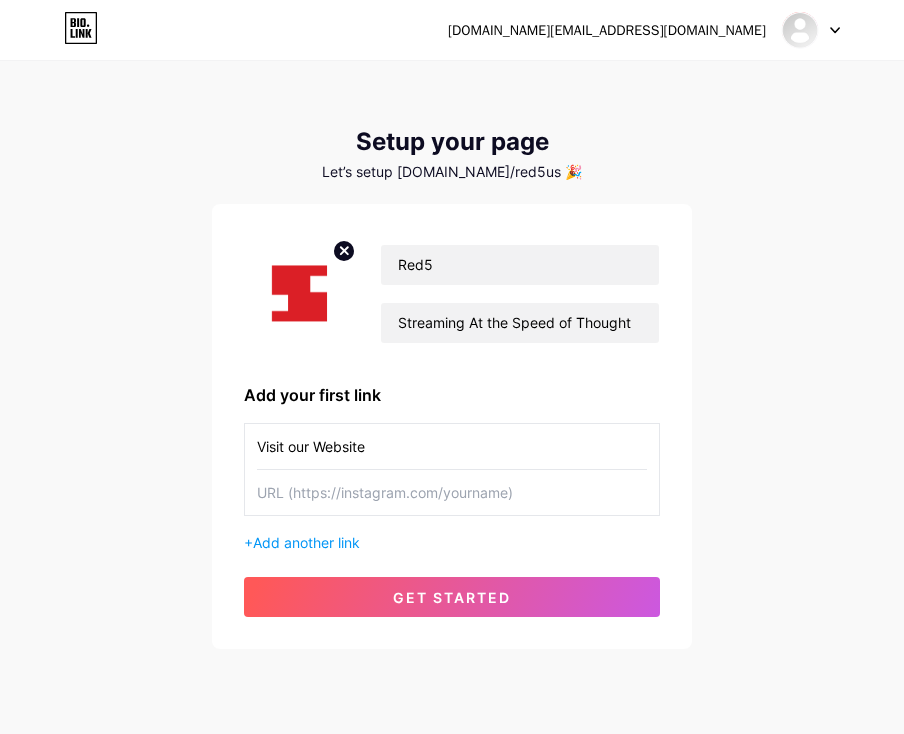 type on "Visit our Website" 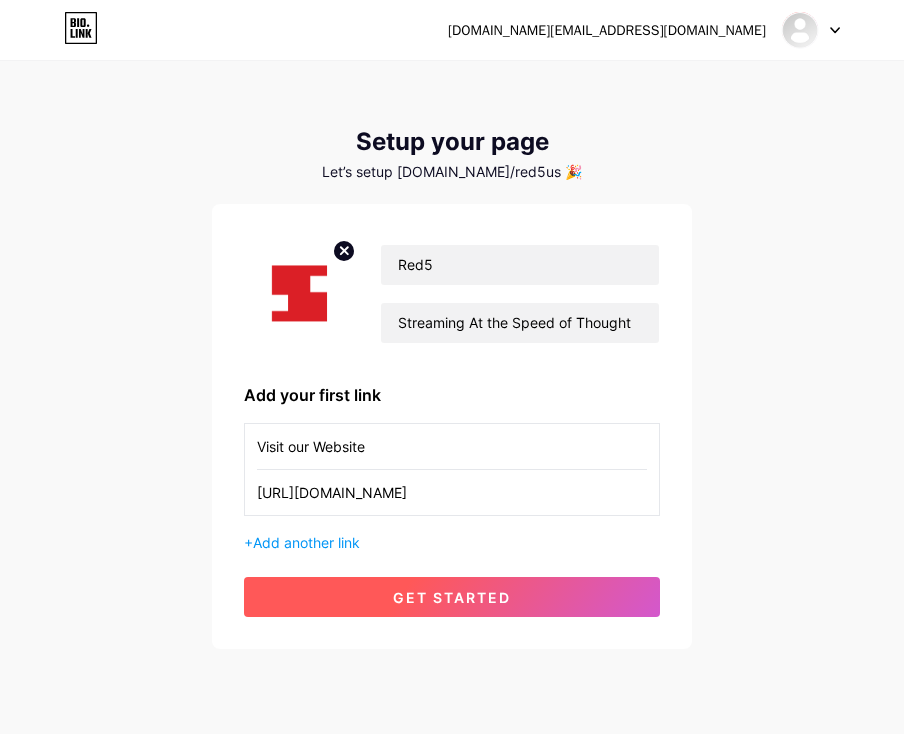 type on "[URL][DOMAIN_NAME]" 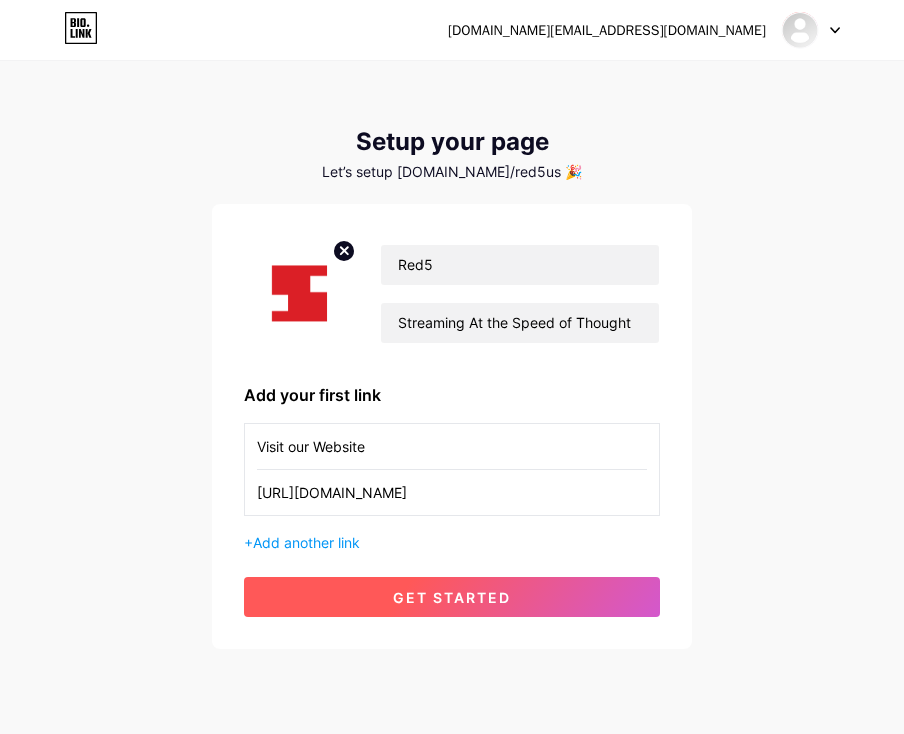 click on "get started" at bounding box center (452, 597) 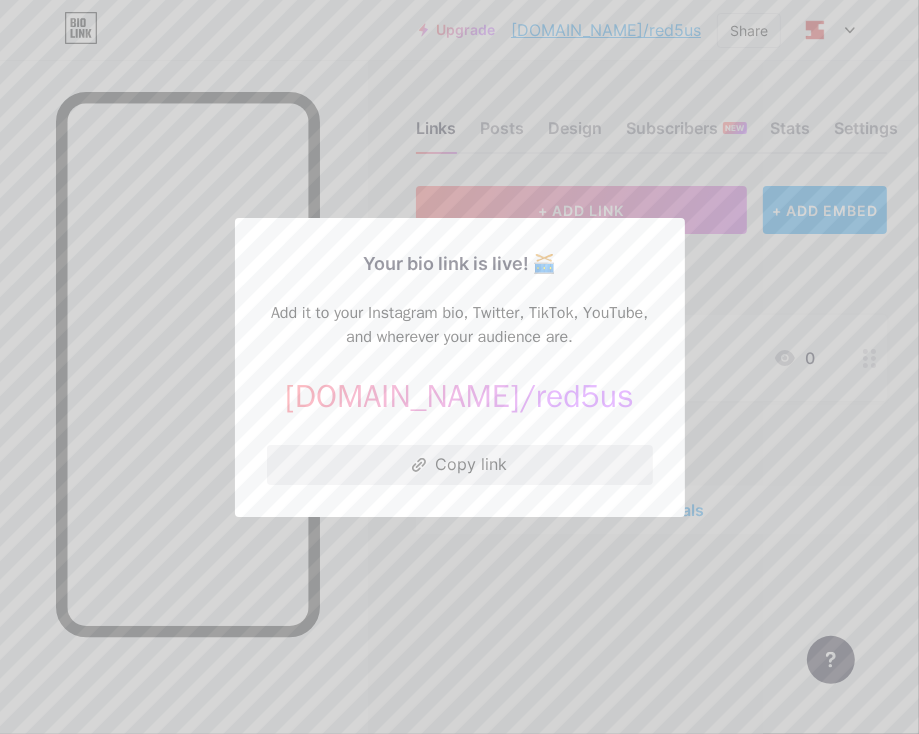 click on "Copy link" at bounding box center [460, 465] 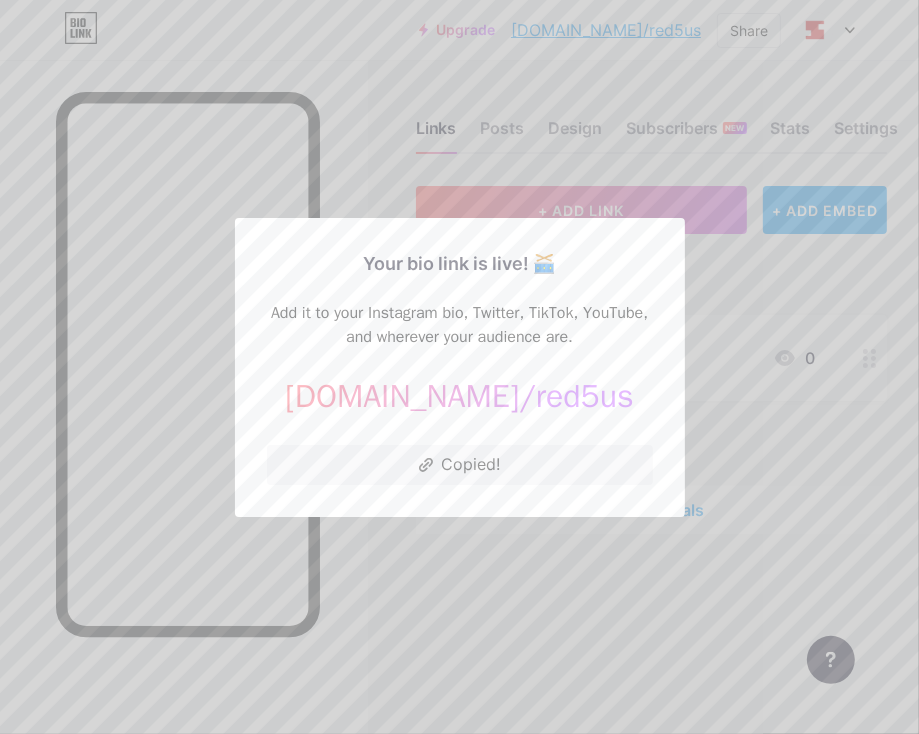 click at bounding box center (459, 367) 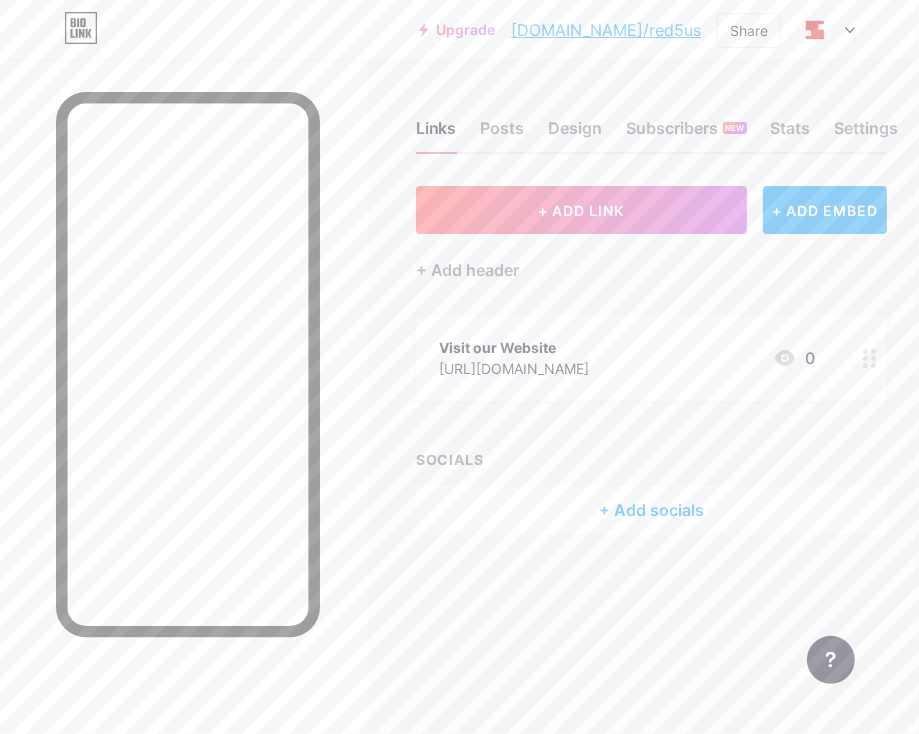 click on "+ Add socials" at bounding box center (651, 510) 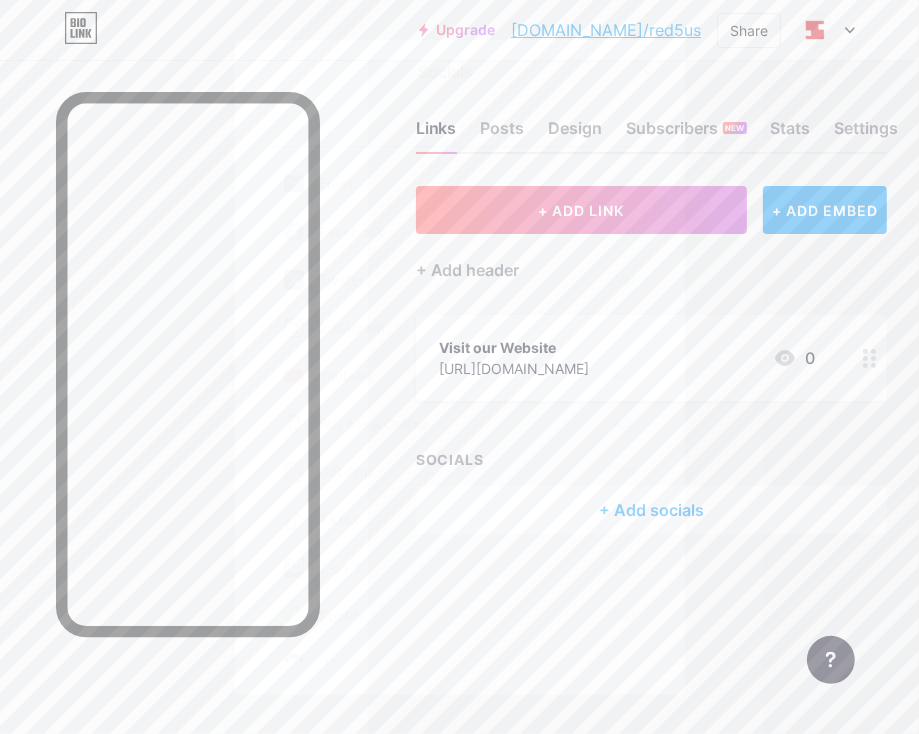 click on "Facebook" at bounding box center (334, 232) 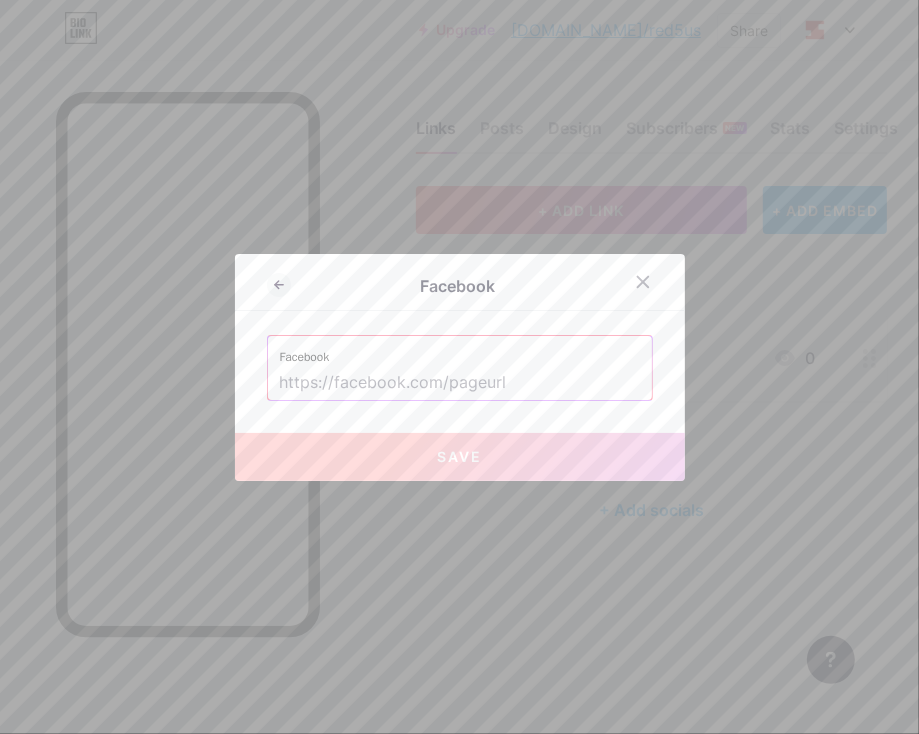 click at bounding box center [460, 383] 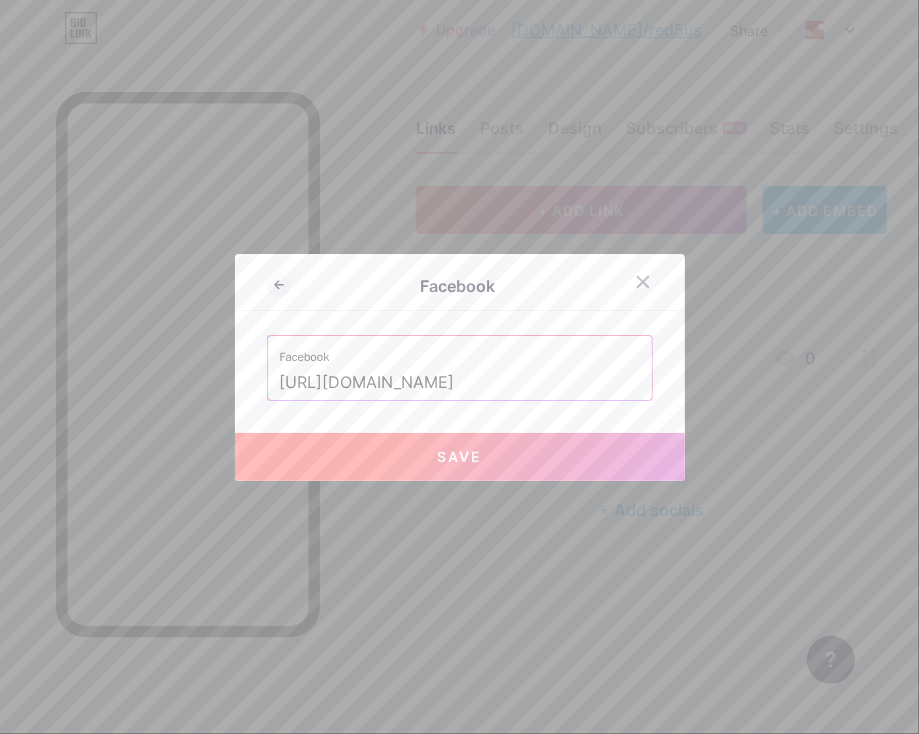 type on "[URL][DOMAIN_NAME]" 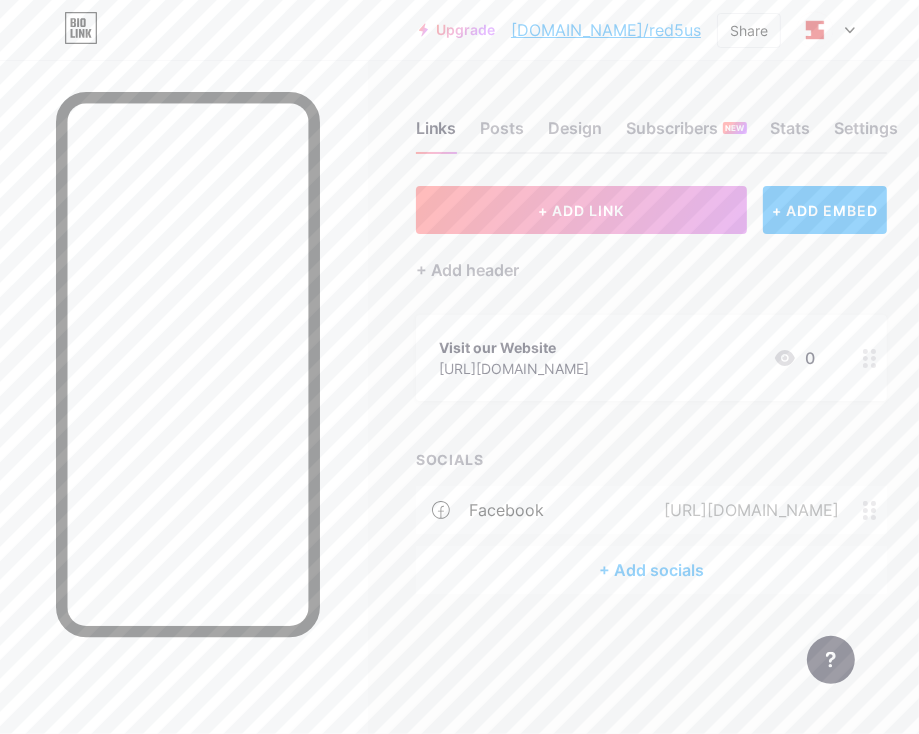 click on "[URL][DOMAIN_NAME]" at bounding box center (747, 510) 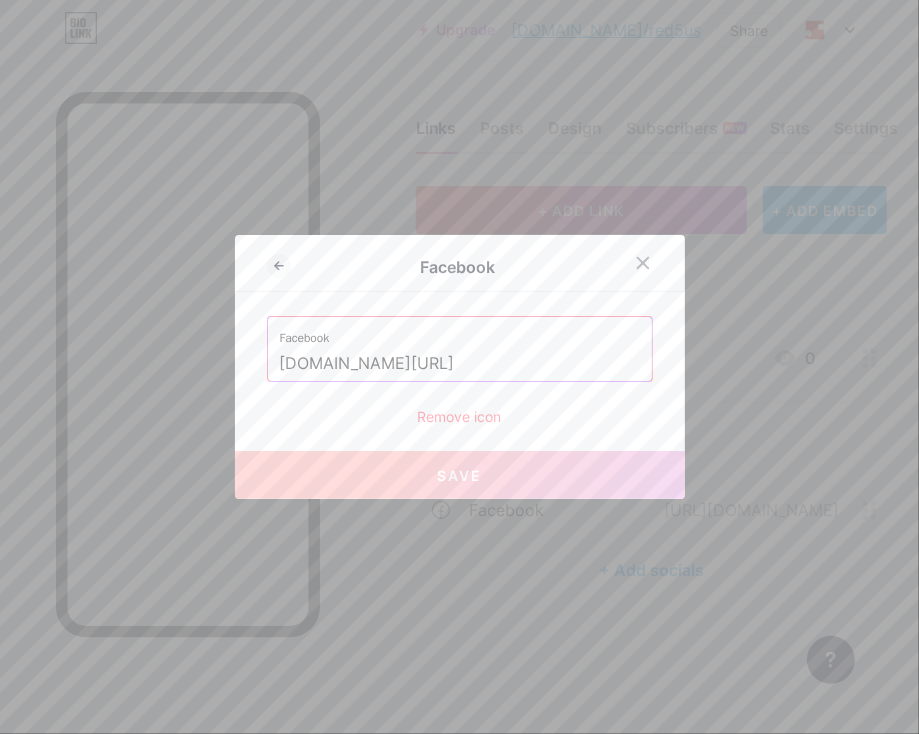 click at bounding box center [459, 367] 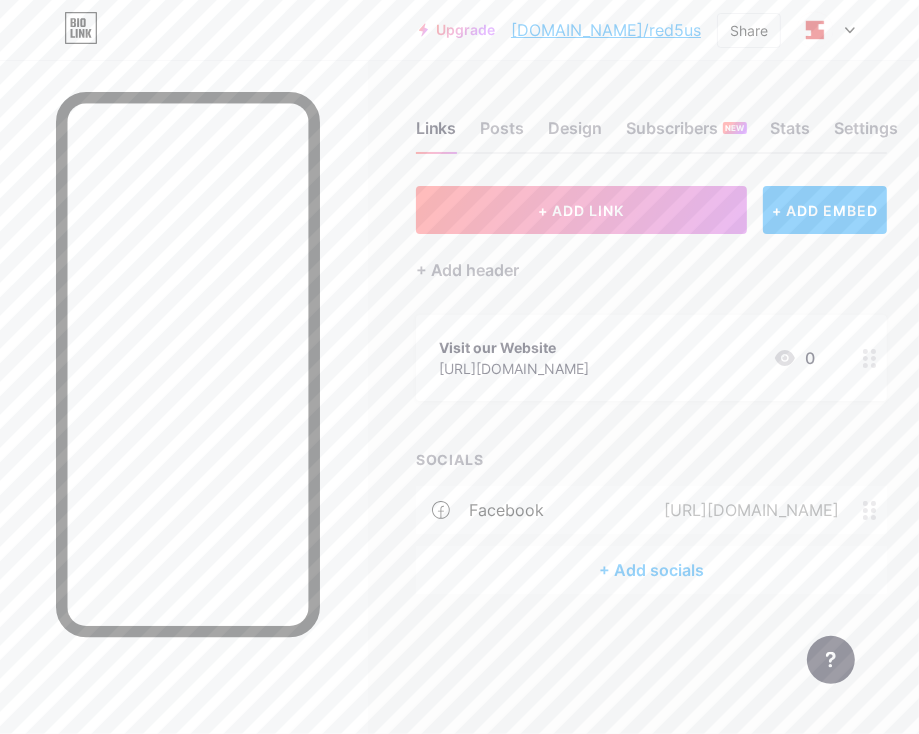 click on "+ Add socials" at bounding box center (651, 570) 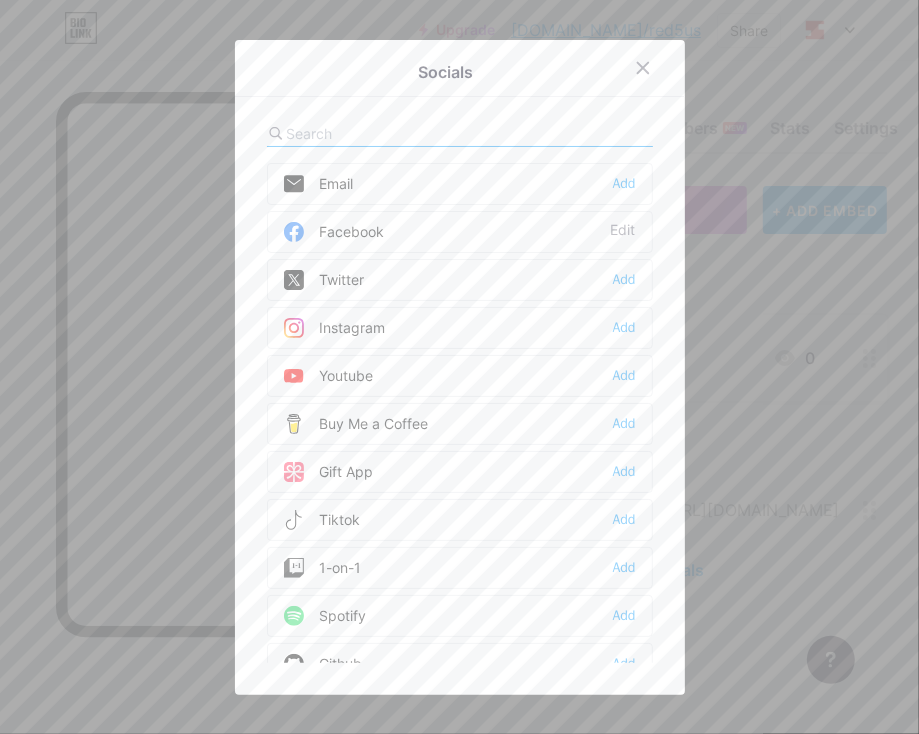 click on "Twitter
Add" at bounding box center [460, 280] 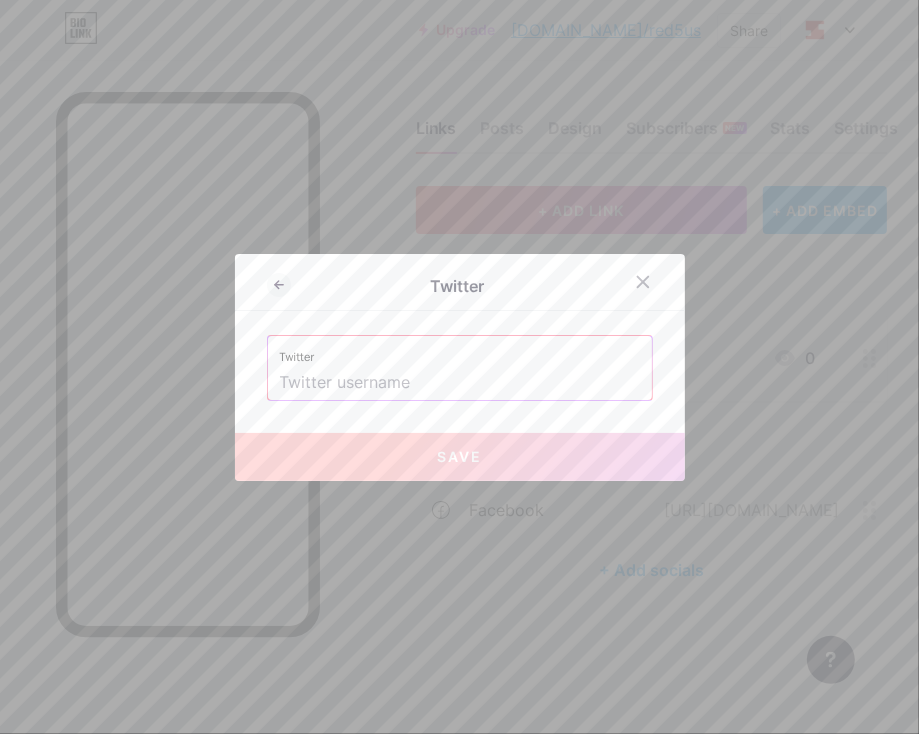 click at bounding box center (460, 383) 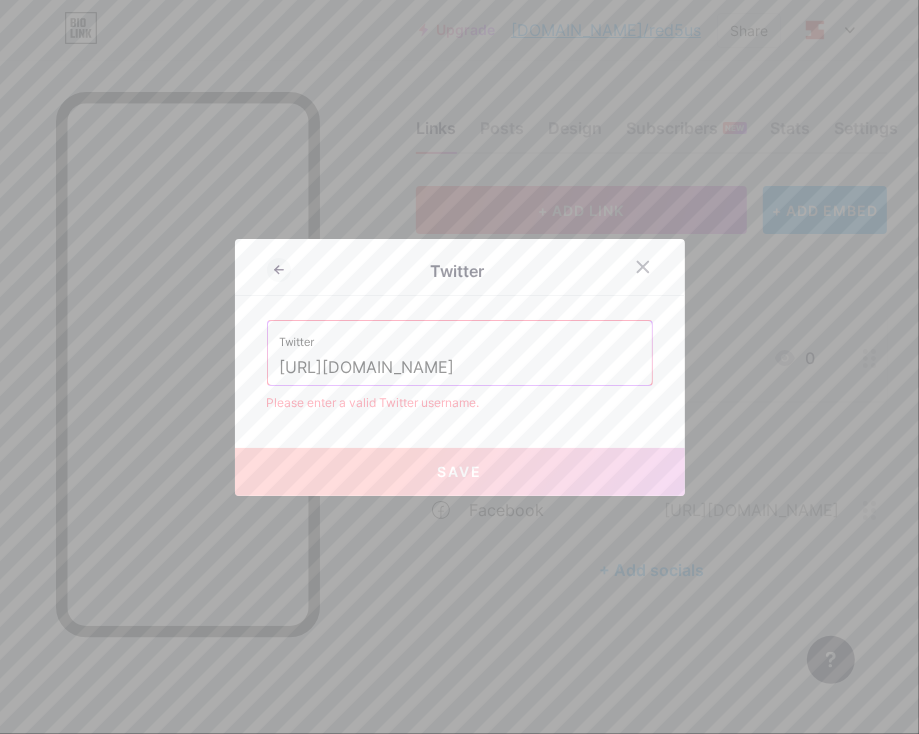 drag, startPoint x: 416, startPoint y: 365, endPoint x: 265, endPoint y: 365, distance: 151 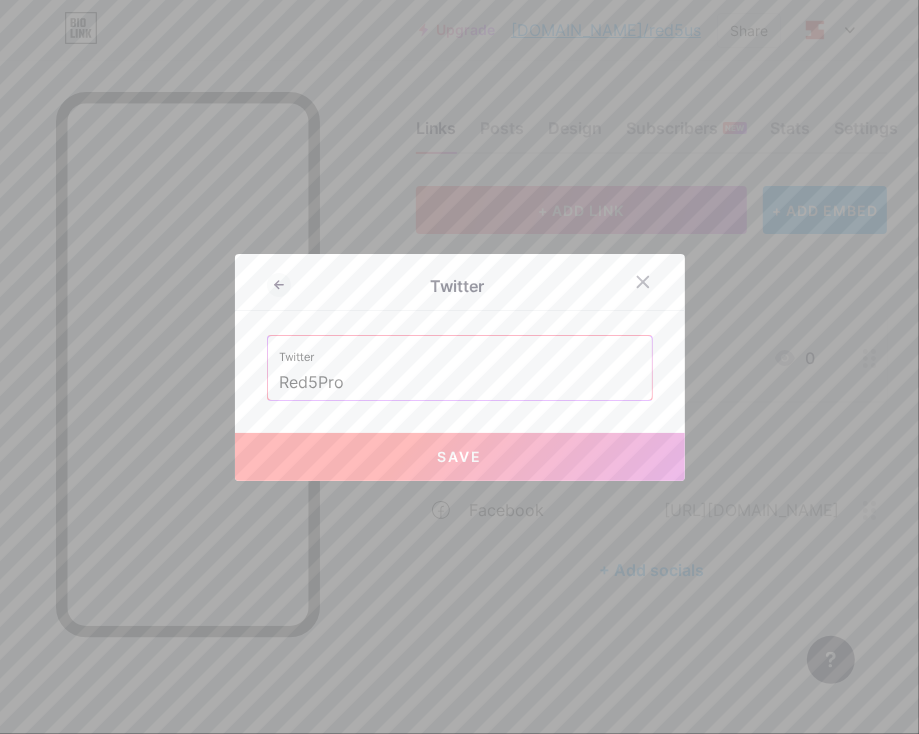 click on "Twitter       Twitter   Red5Pro         Save" at bounding box center [460, 367] 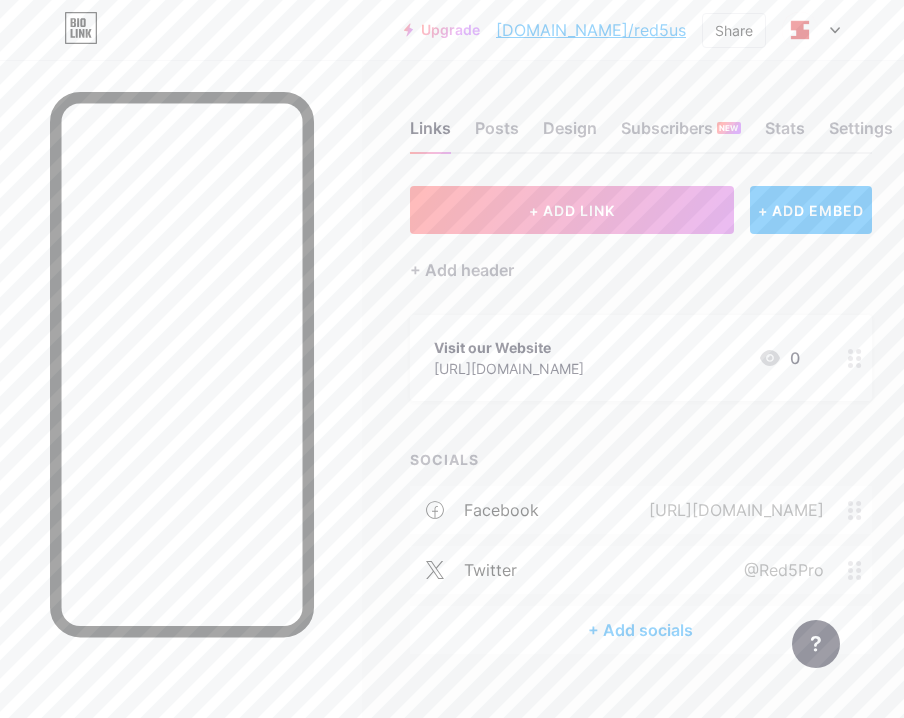 click on "+ Add socials" at bounding box center [641, 630] 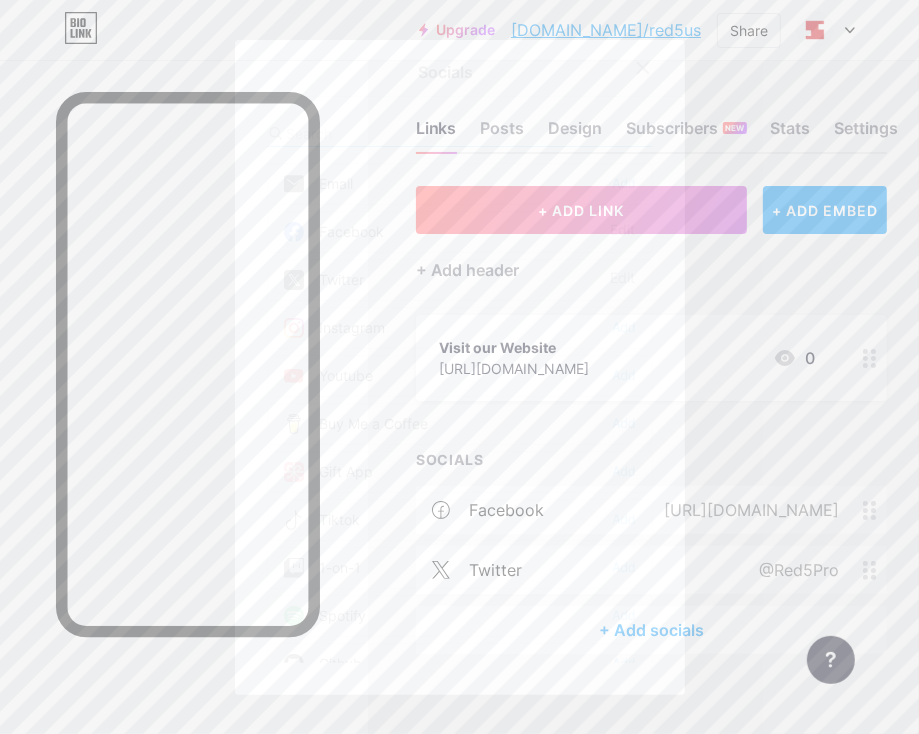 click at bounding box center (397, 133) 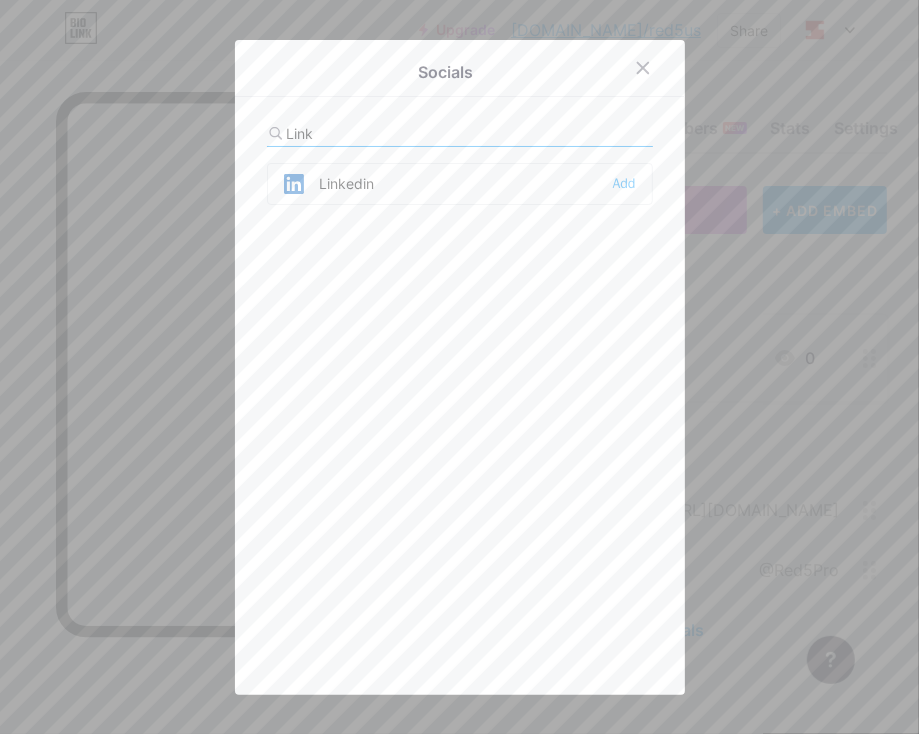 type on "Link" 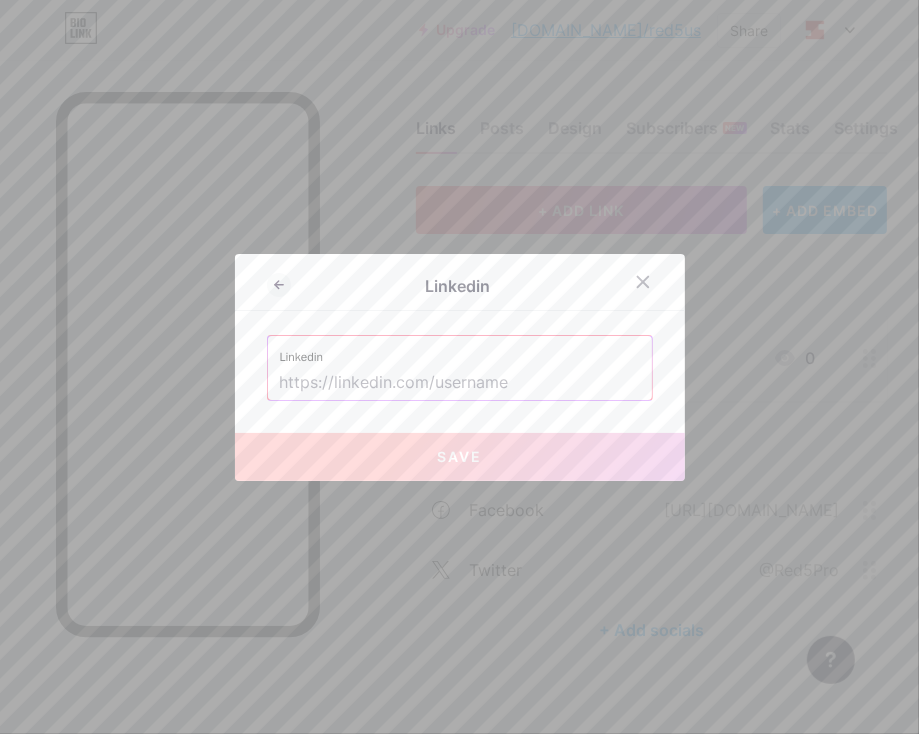 click at bounding box center (460, 383) 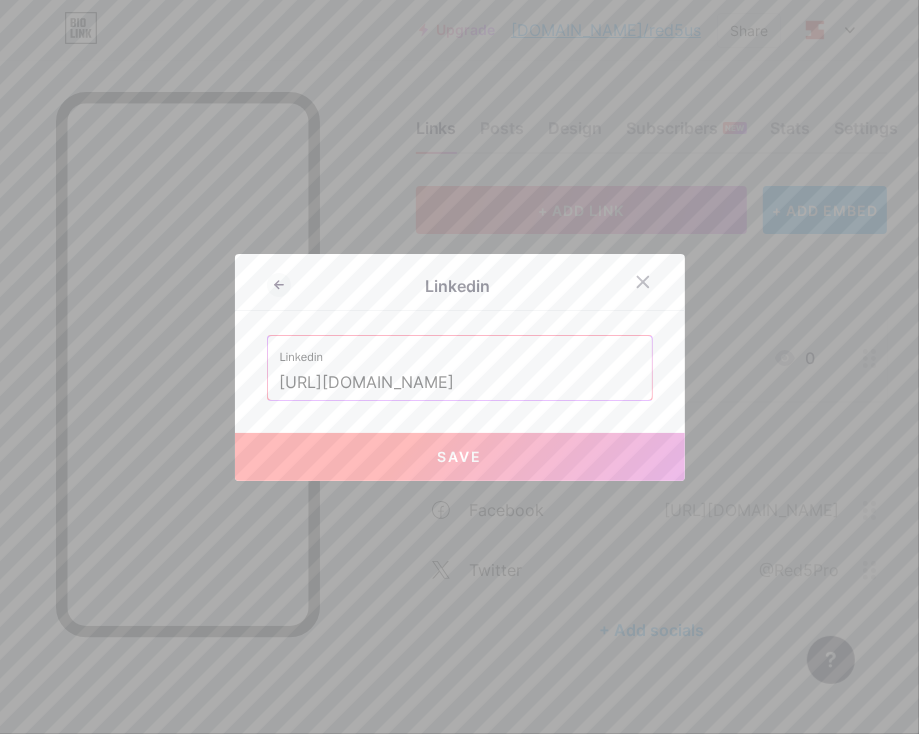 type on "[URL][DOMAIN_NAME]" 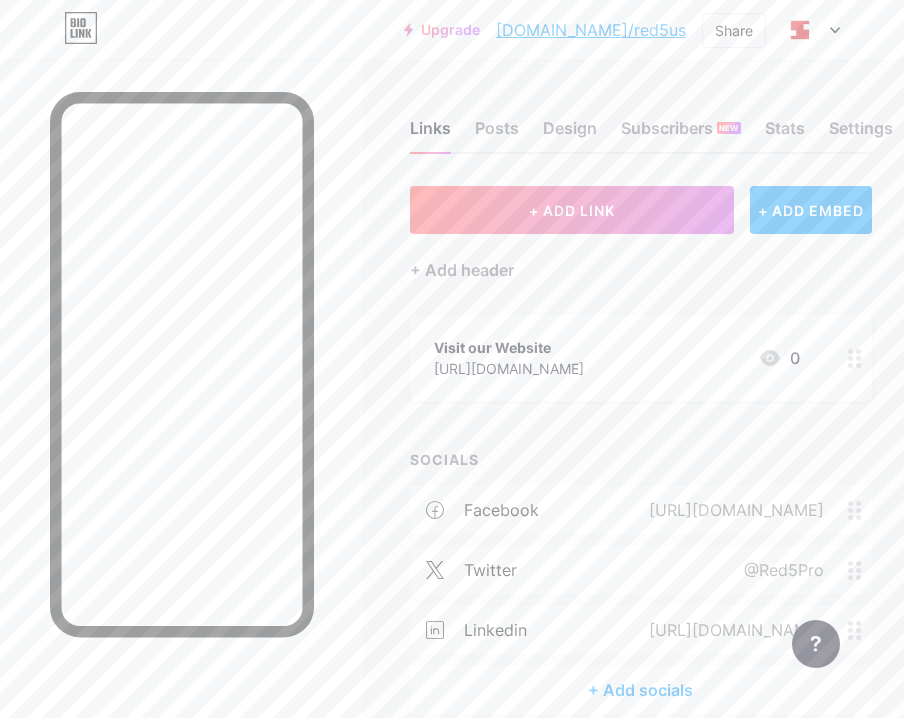 click on "+ Add socials" at bounding box center [641, 690] 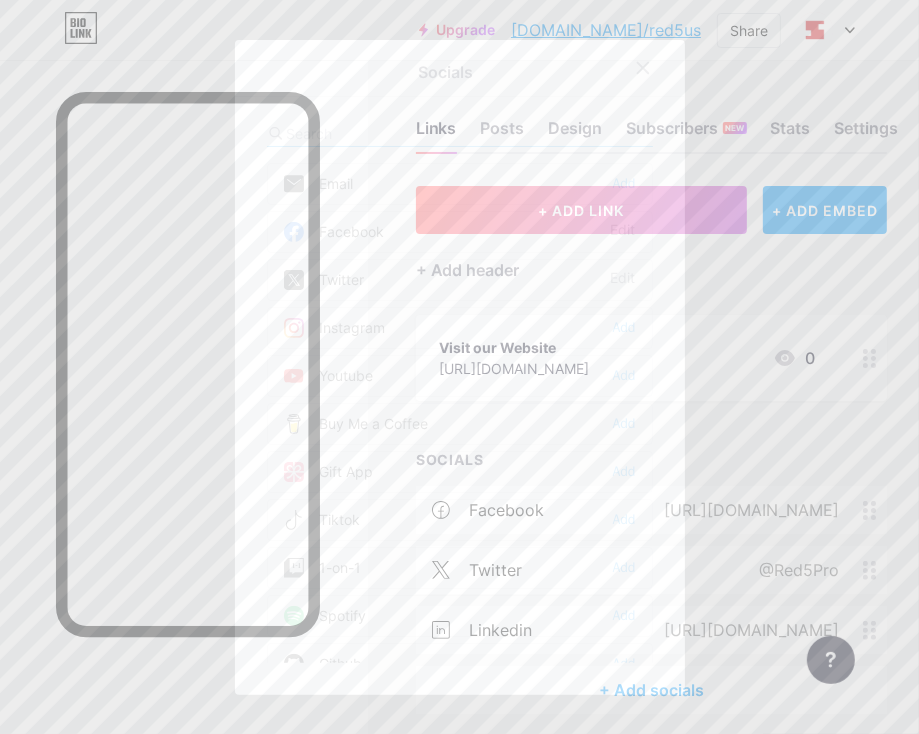 click at bounding box center (397, 133) 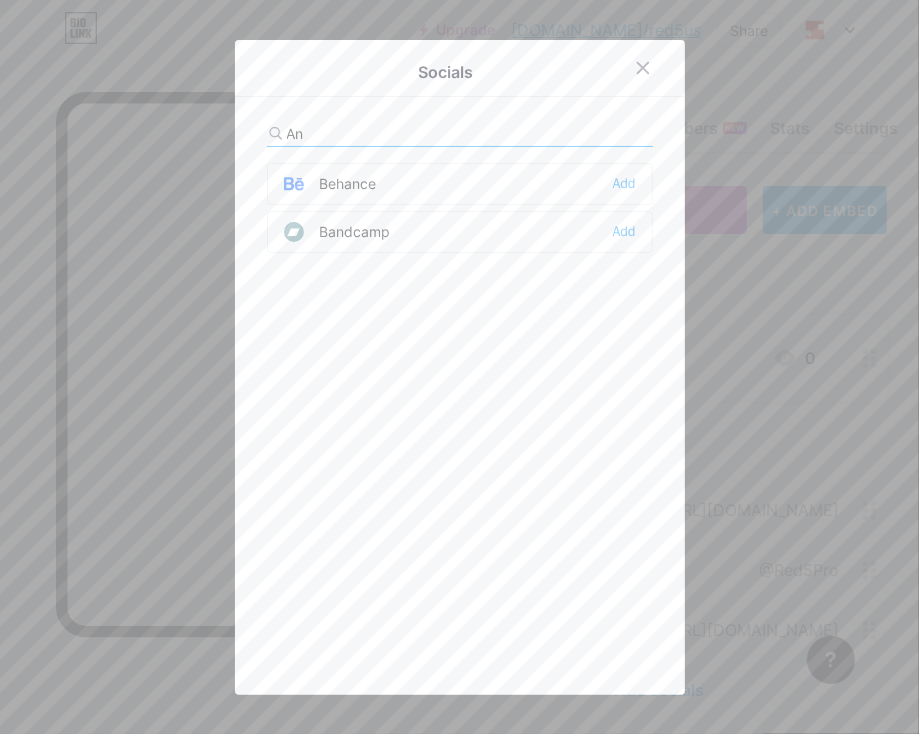 type on "A" 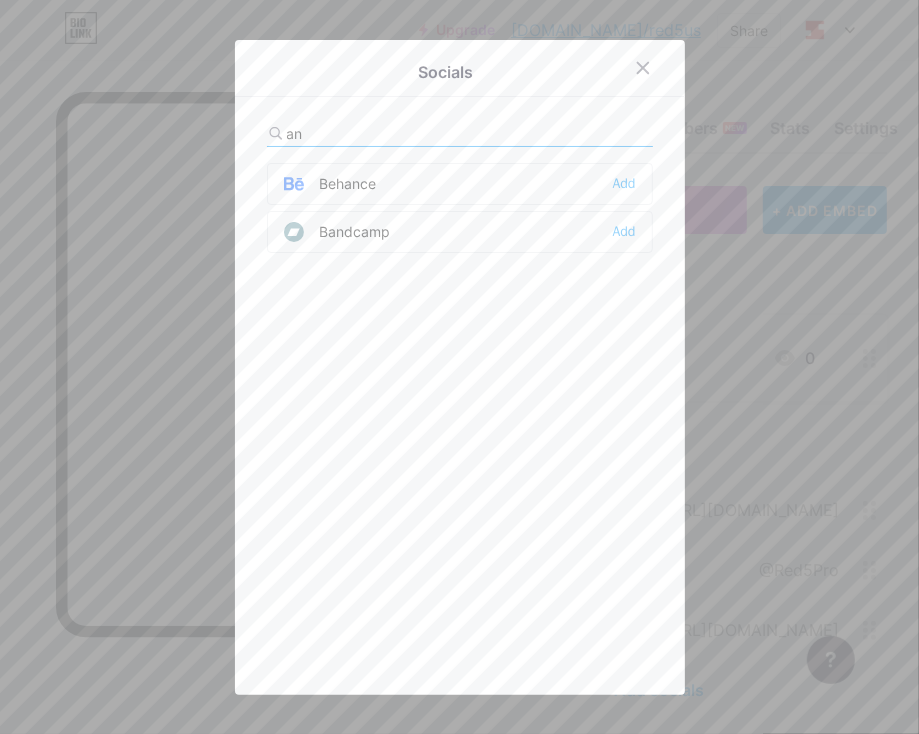 type on "a" 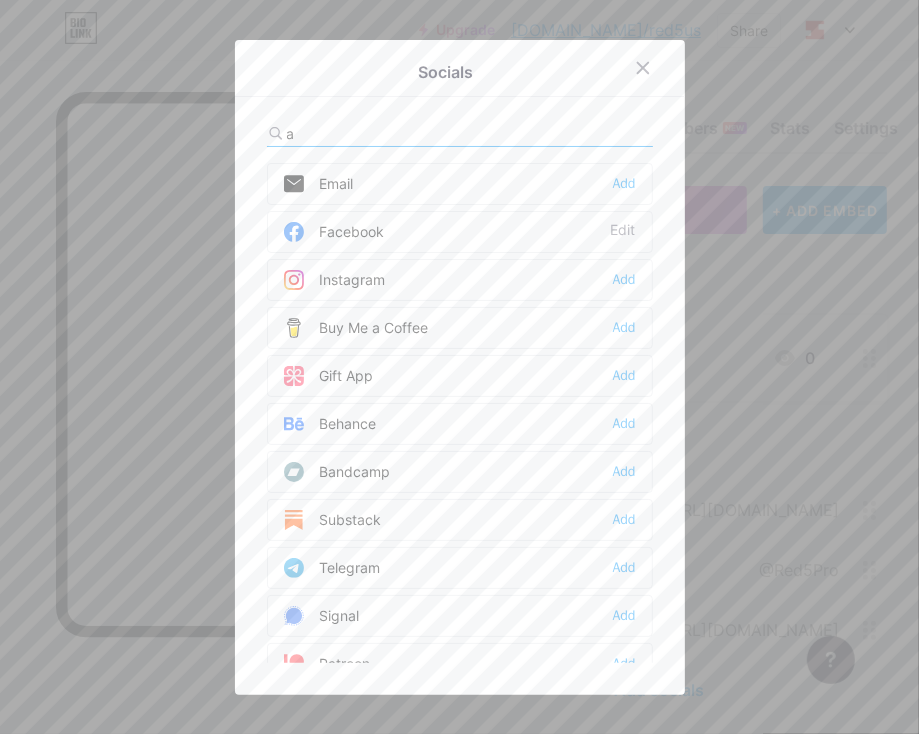 type 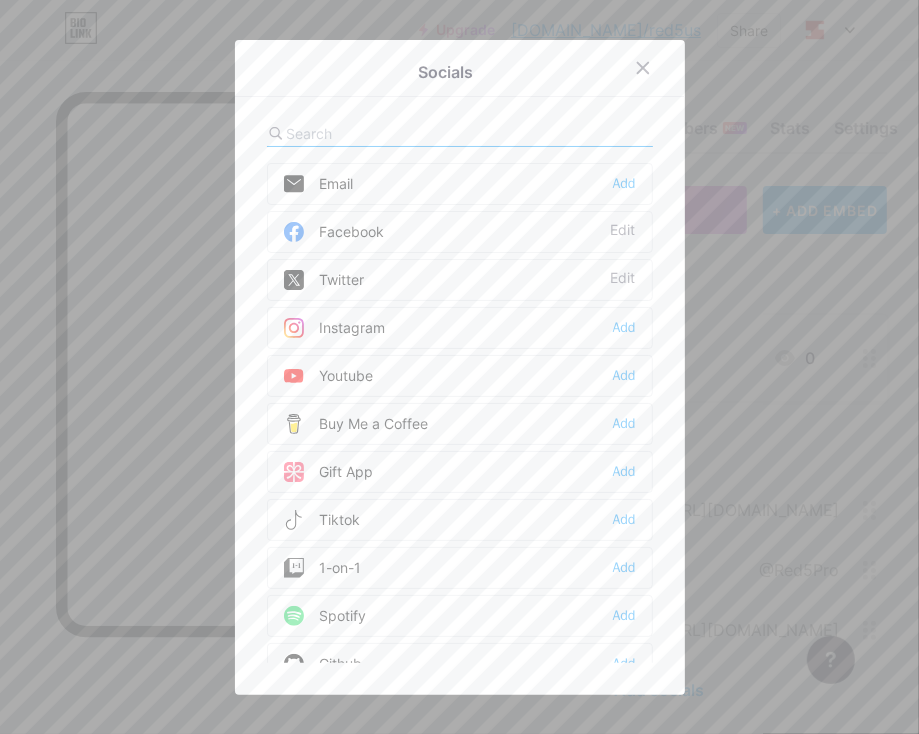 click on "Email
Add" at bounding box center (460, 184) 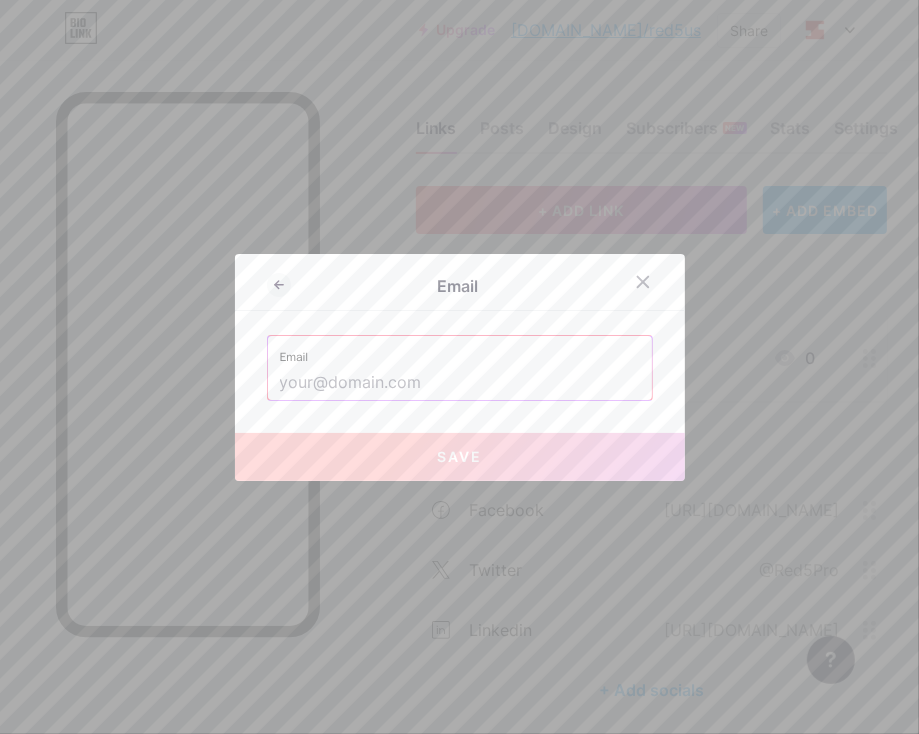 click at bounding box center (460, 383) 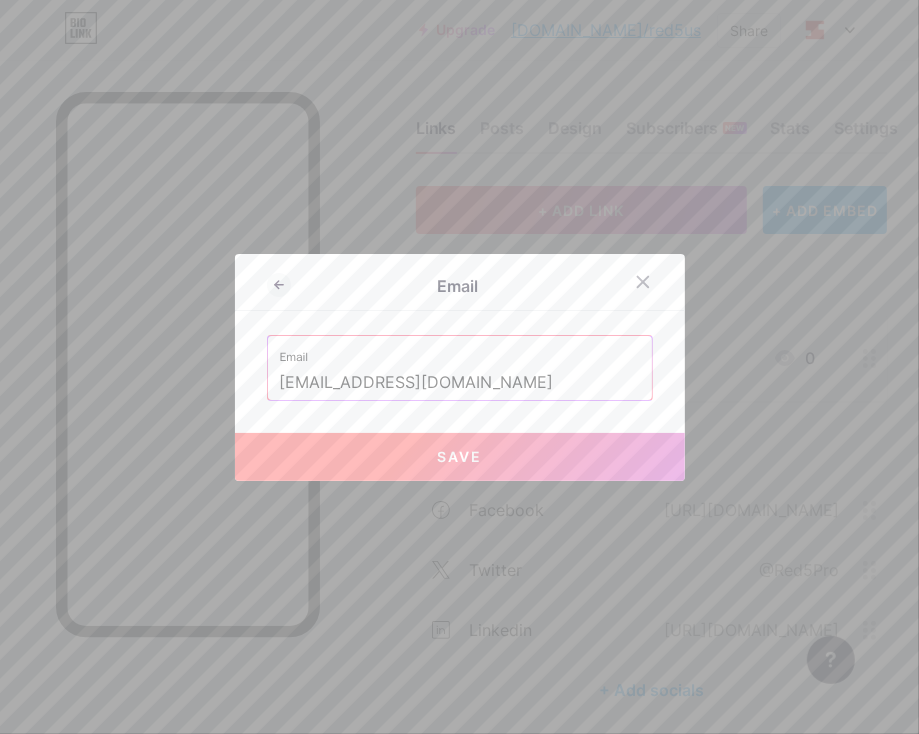 click on "Save" at bounding box center [460, 457] 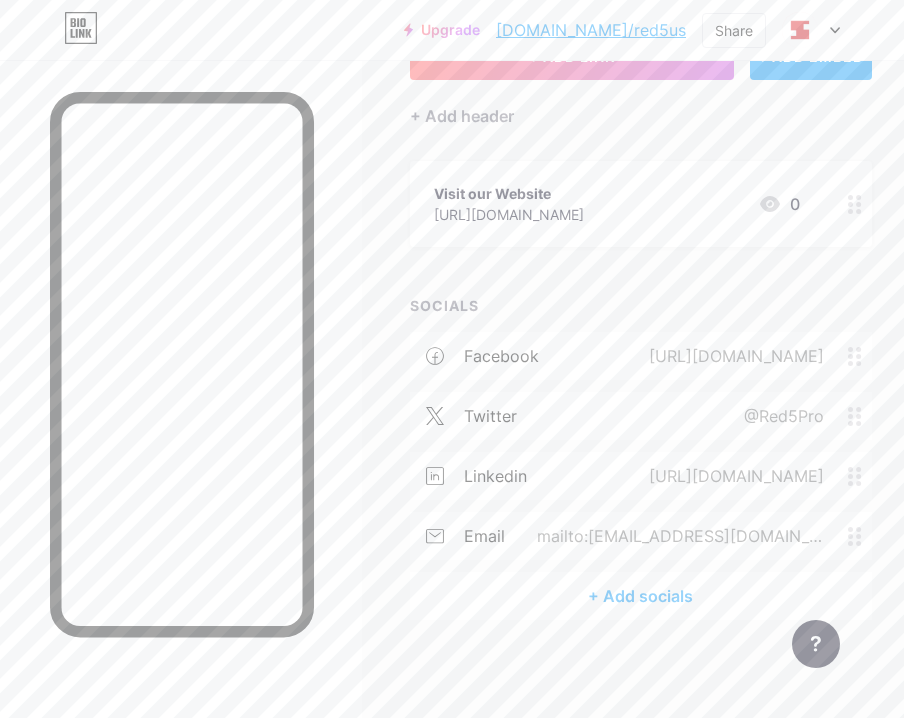 click on "+ Add socials" at bounding box center (641, 596) 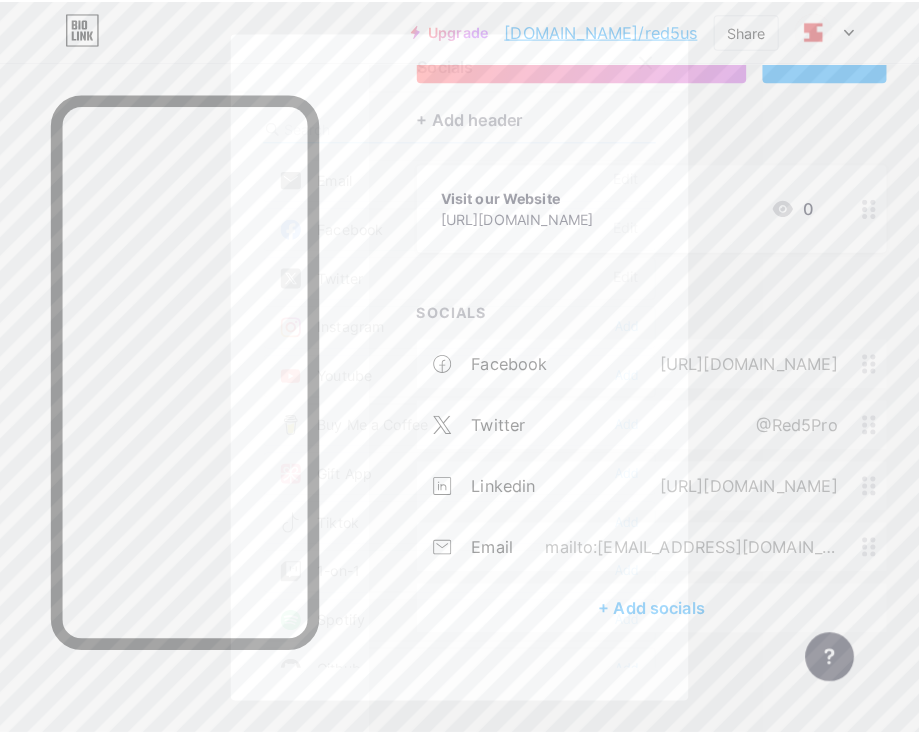 scroll, scrollTop: 139, scrollLeft: 0, axis: vertical 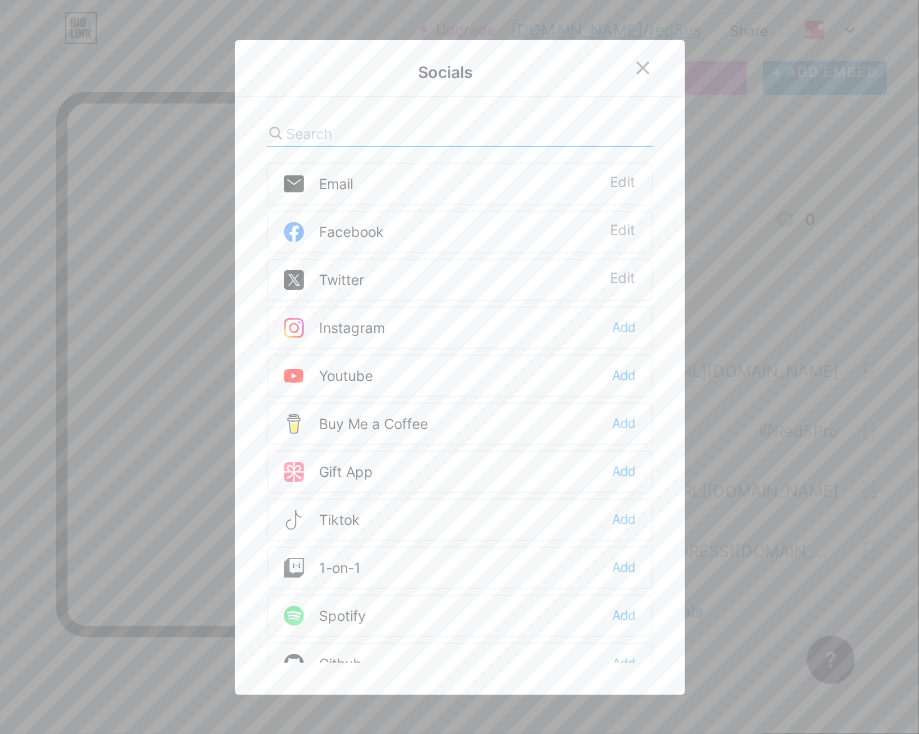 click on "Youtube
Add" at bounding box center [460, 376] 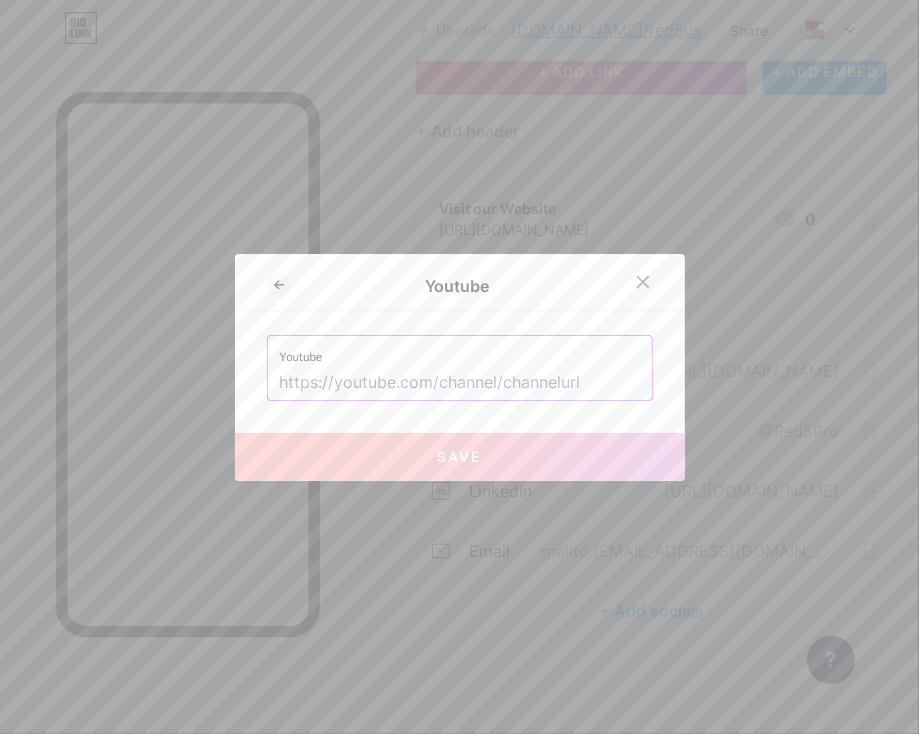 click at bounding box center (460, 383) 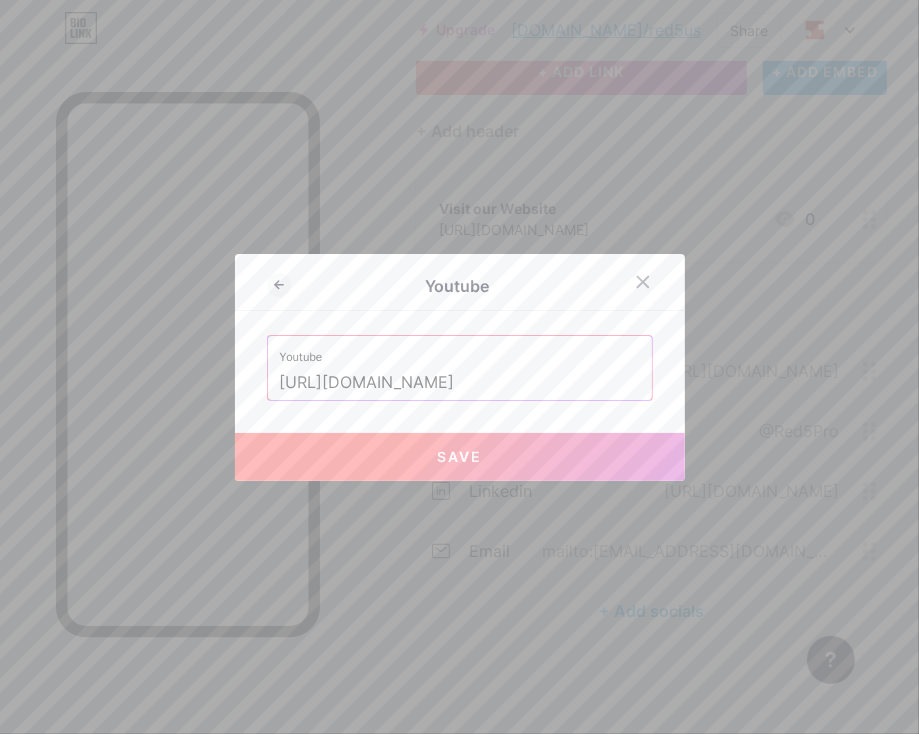 type on "[URL][DOMAIN_NAME]" 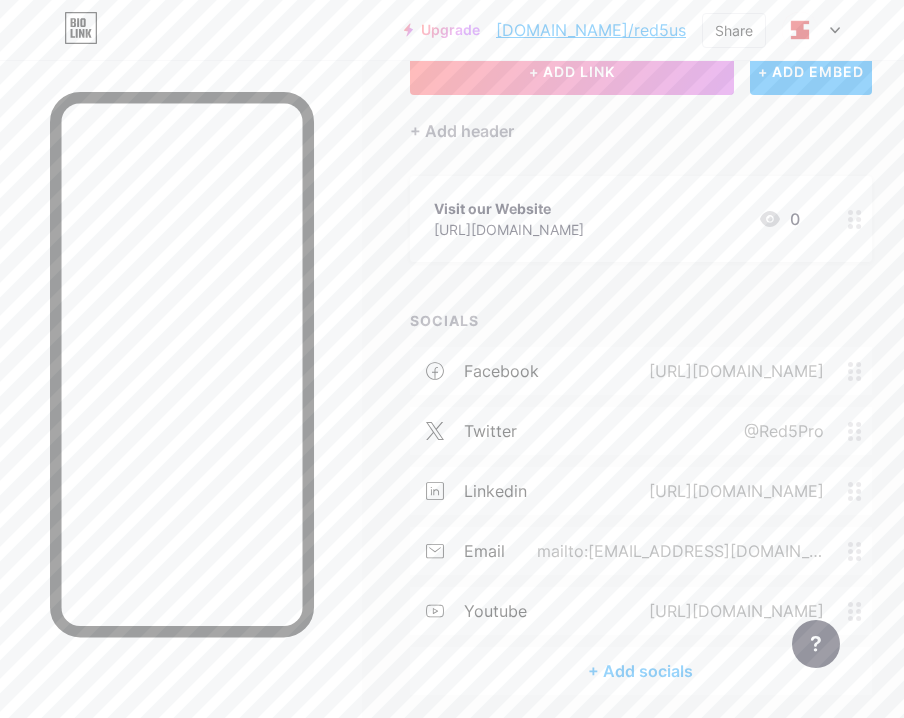 click on "+ Add socials" at bounding box center [641, 671] 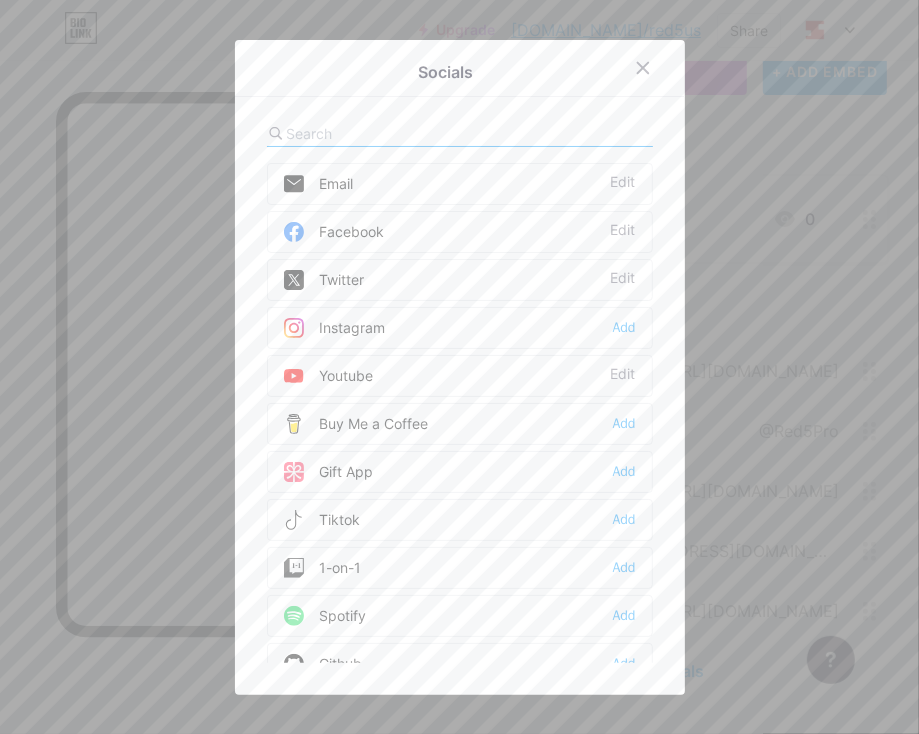 click at bounding box center [397, 133] 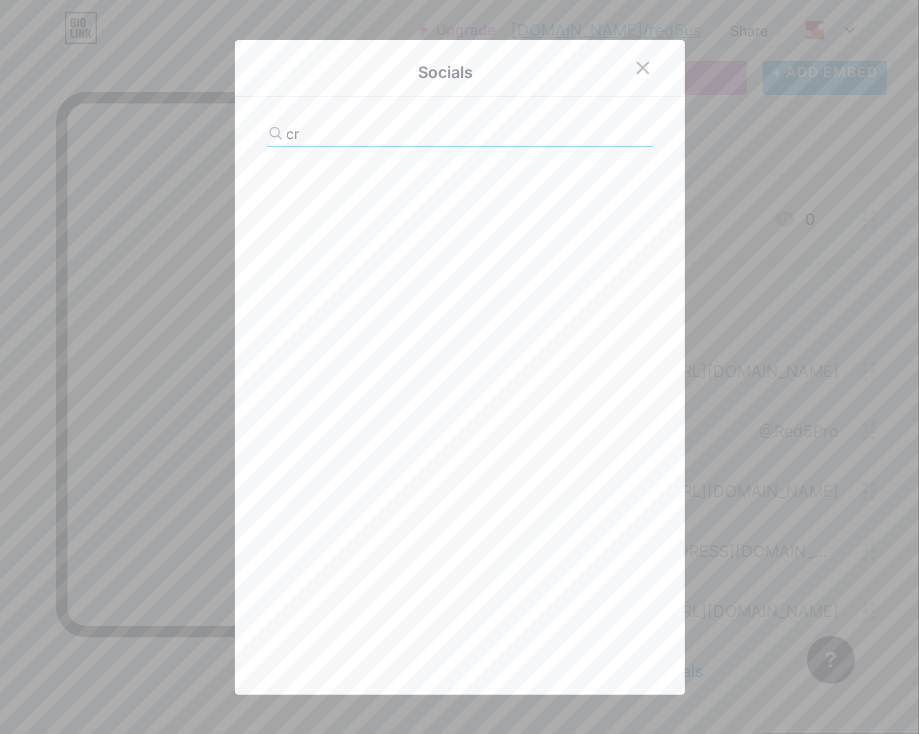 type on "c" 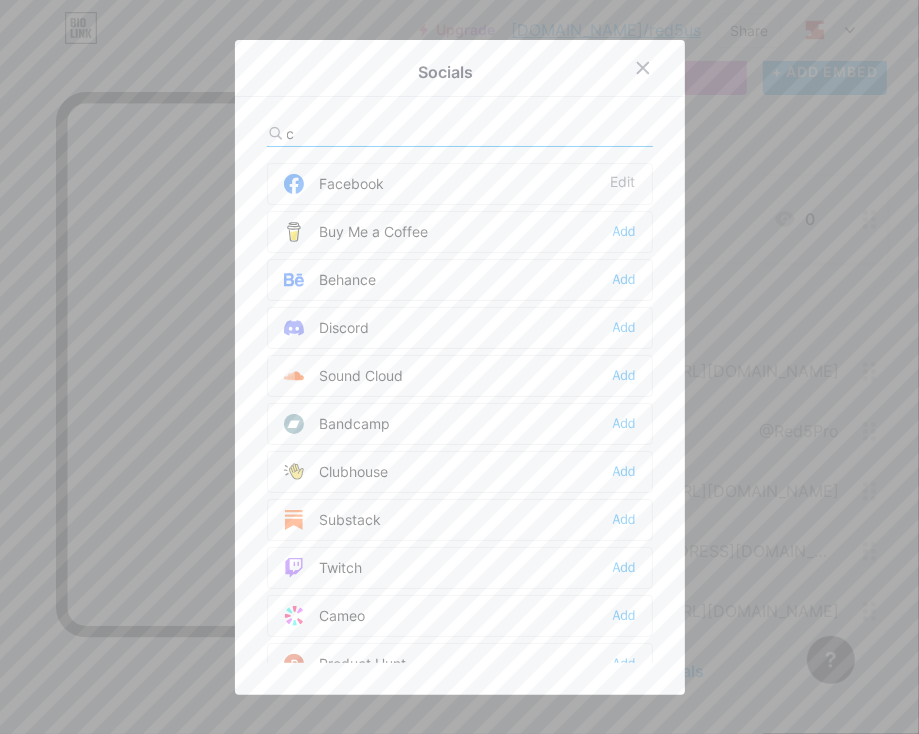 type 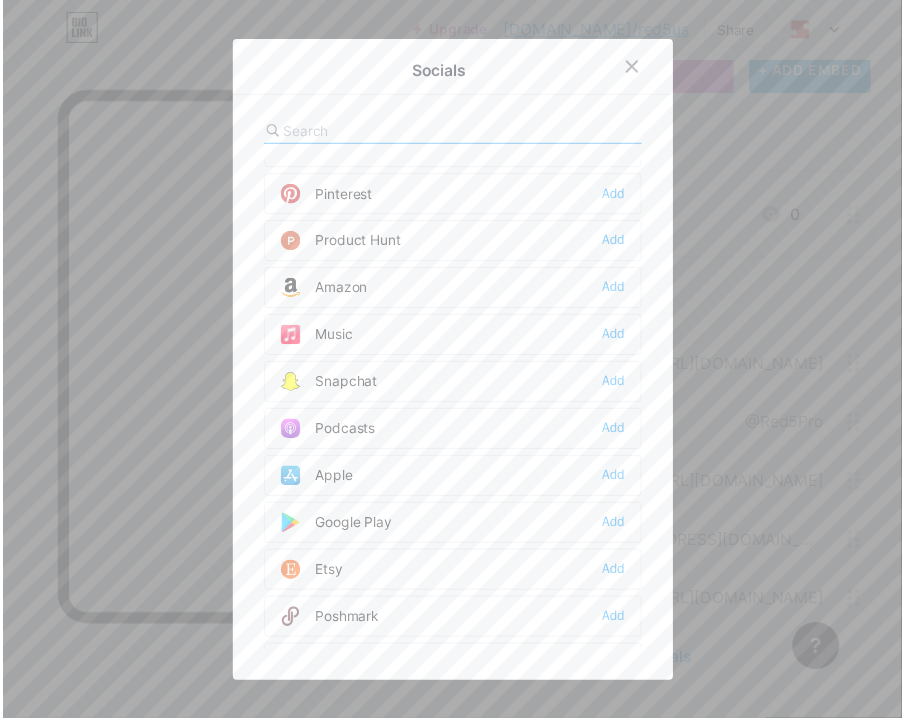 scroll, scrollTop: 1200, scrollLeft: 0, axis: vertical 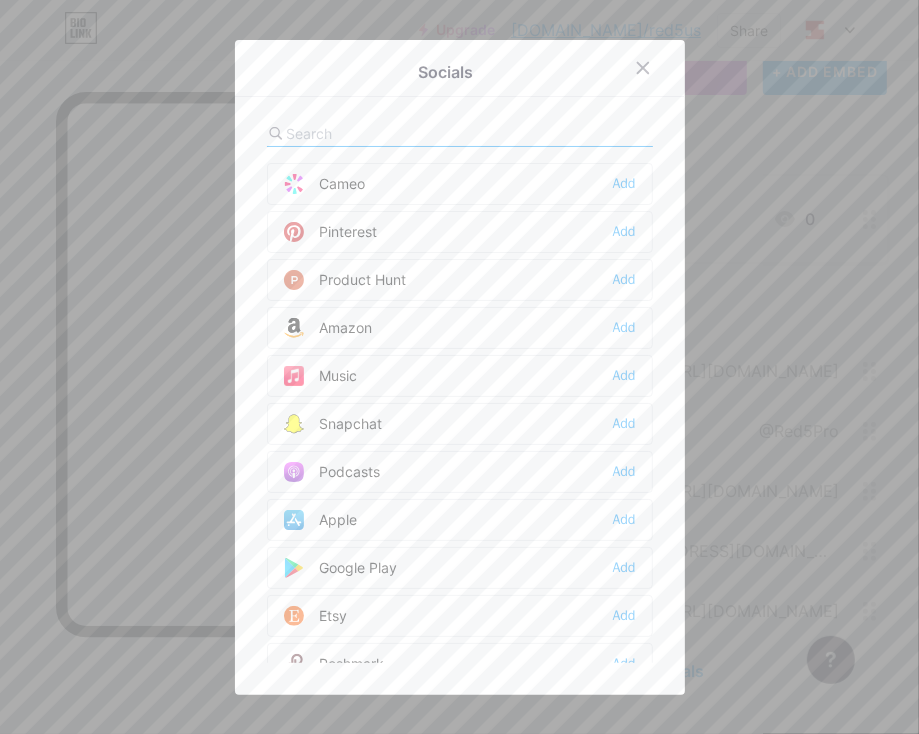 click on "Product [PERSON_NAME]
Add" at bounding box center [460, 280] 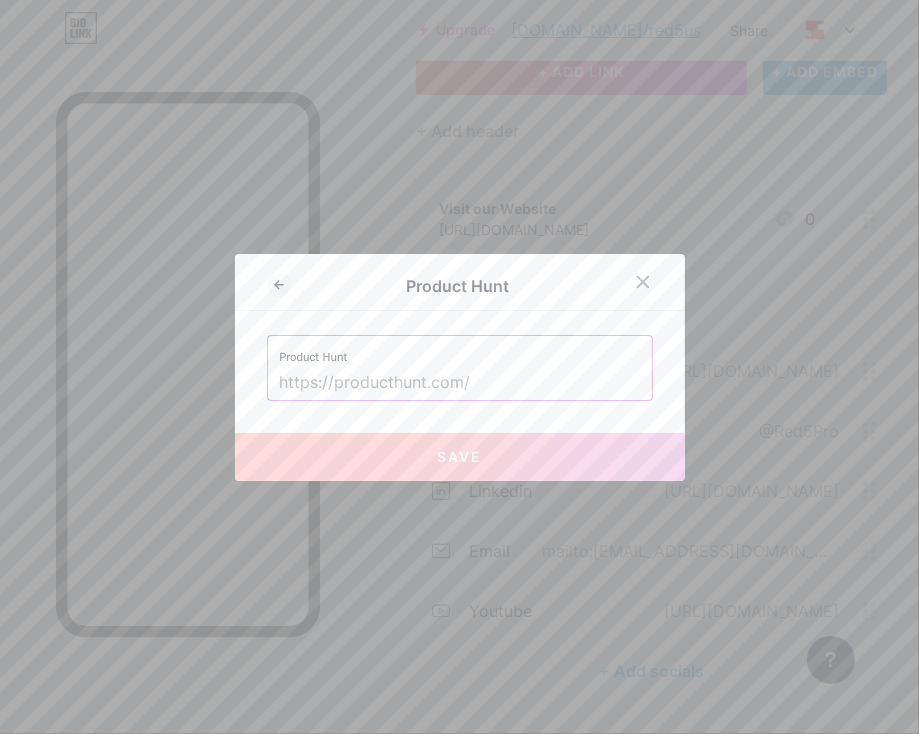 click at bounding box center (460, 383) 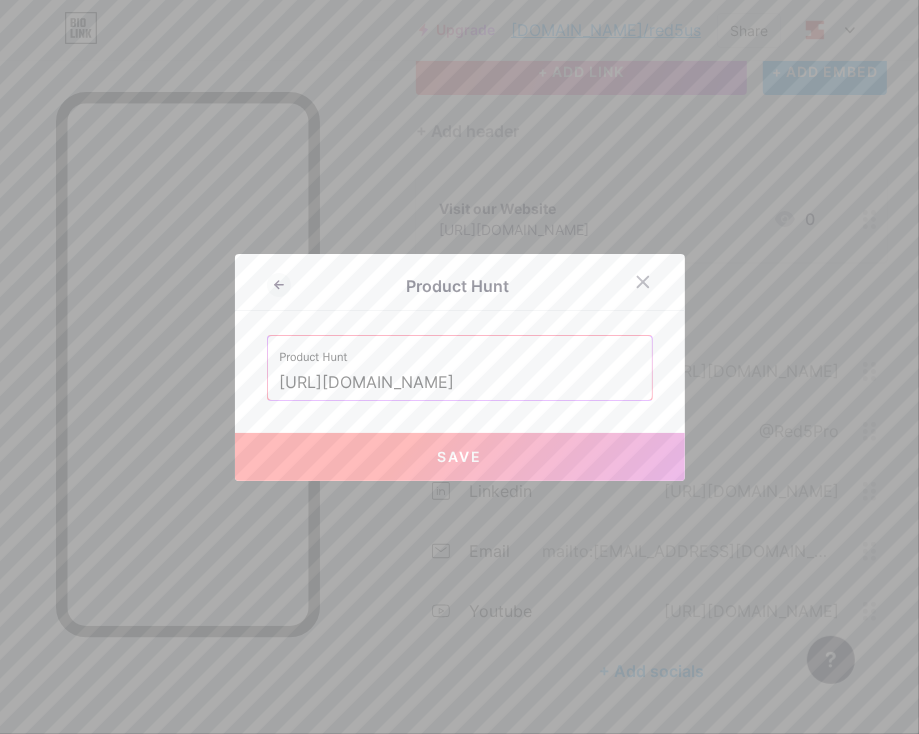 type on "[URL][DOMAIN_NAME]" 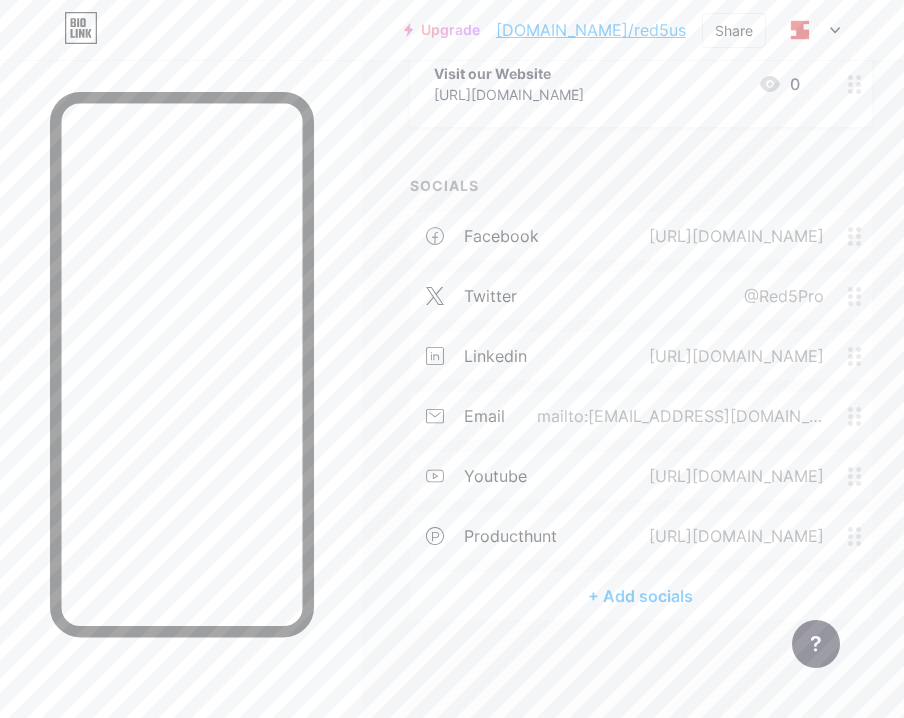 click on "+ Add socials" at bounding box center (641, 596) 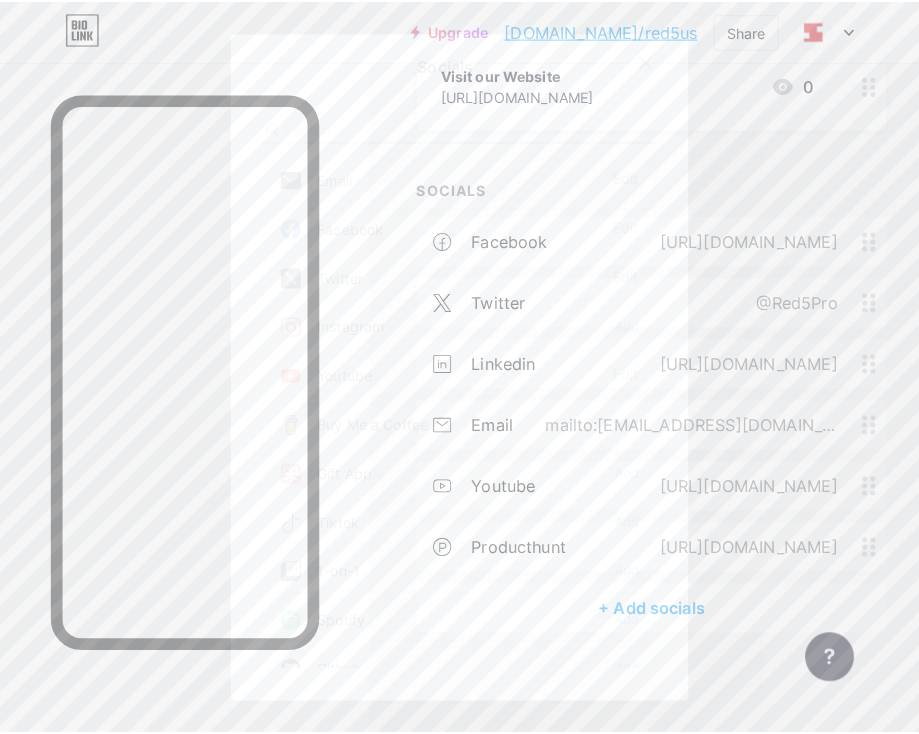 scroll, scrollTop: 259, scrollLeft: 0, axis: vertical 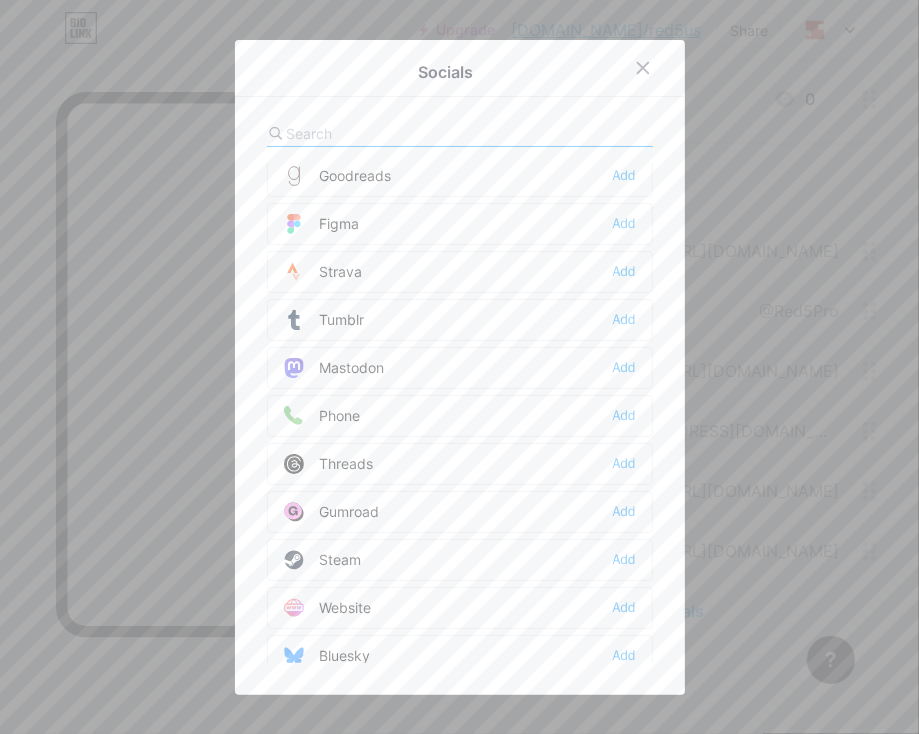 click on "Phone
Add" at bounding box center [460, 416] 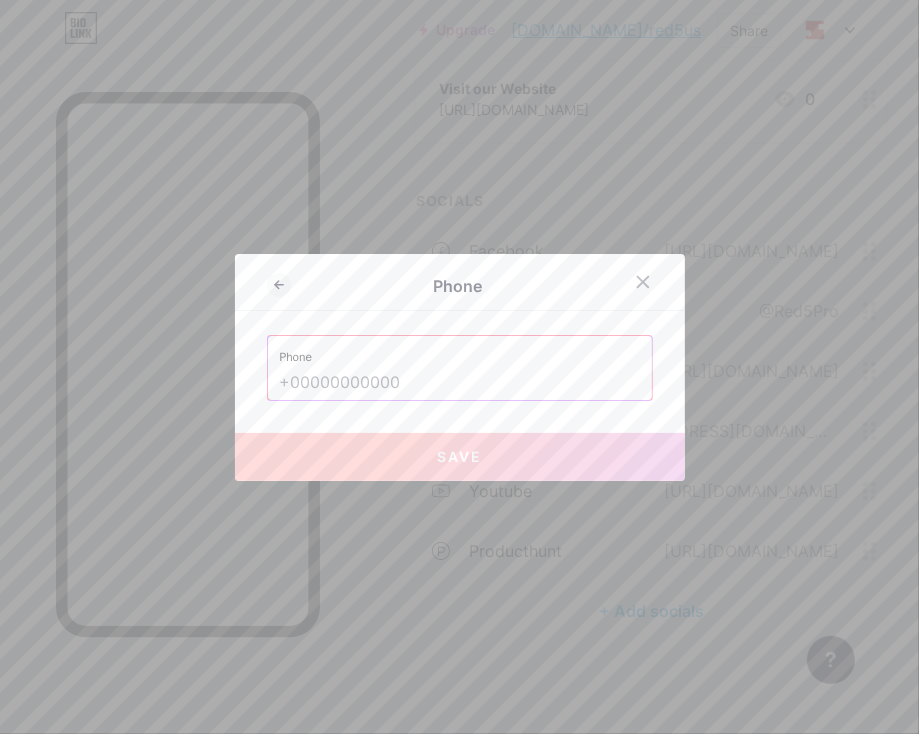 click at bounding box center [460, 383] 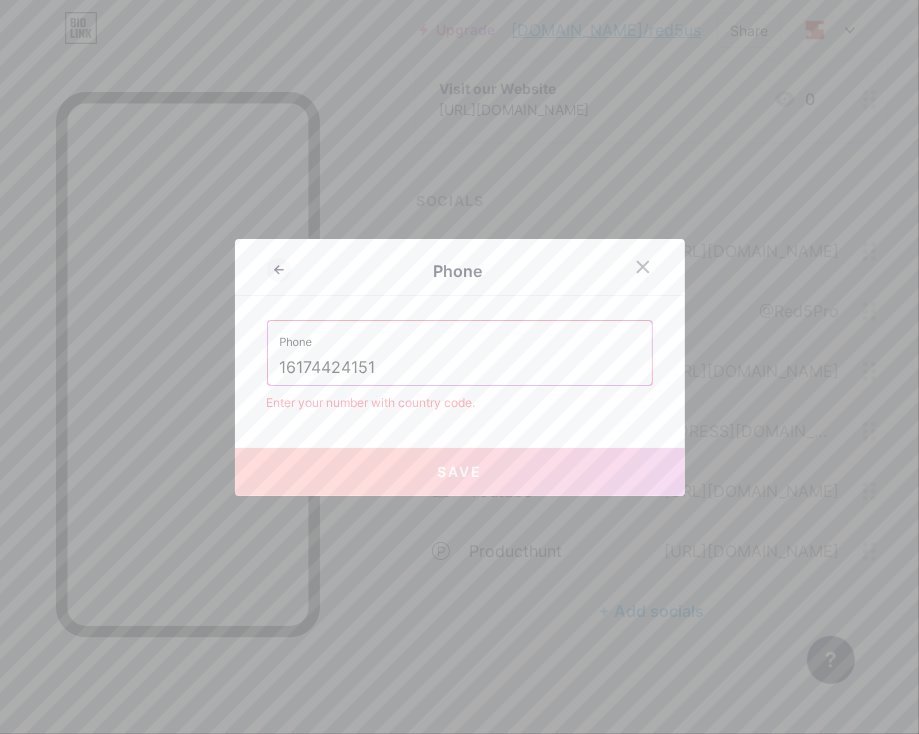 click on "Save" at bounding box center [460, 472] 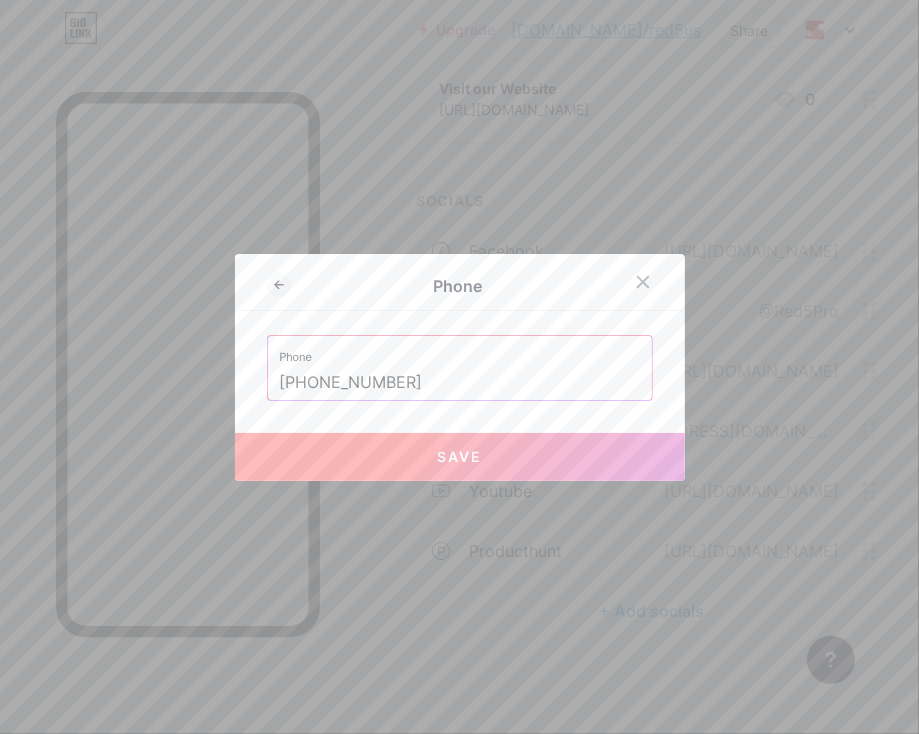 click on "Save" at bounding box center (460, 457) 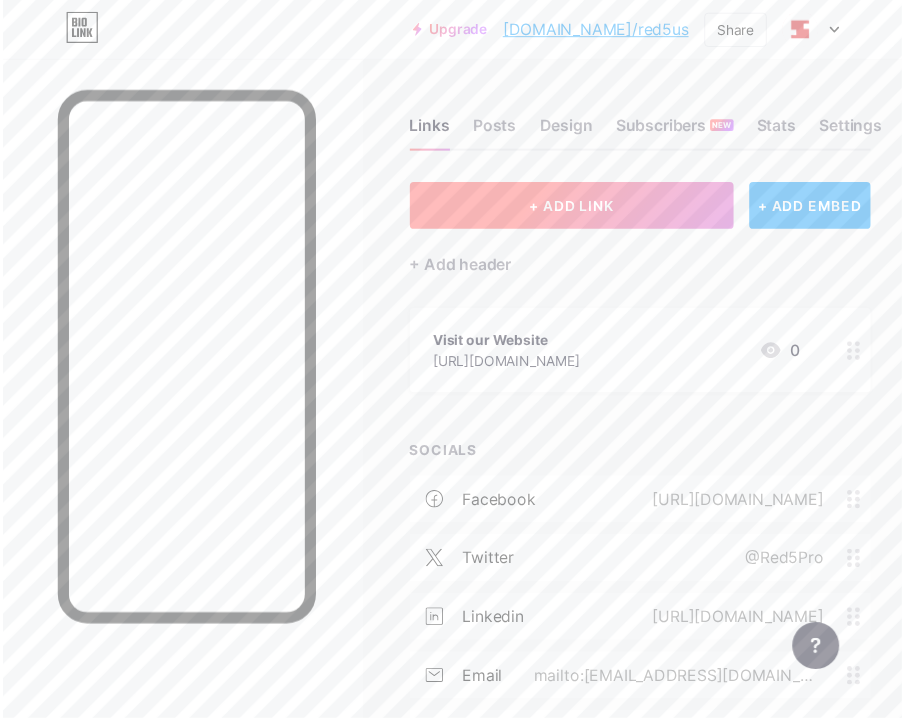 scroll, scrollTop: 319, scrollLeft: 0, axis: vertical 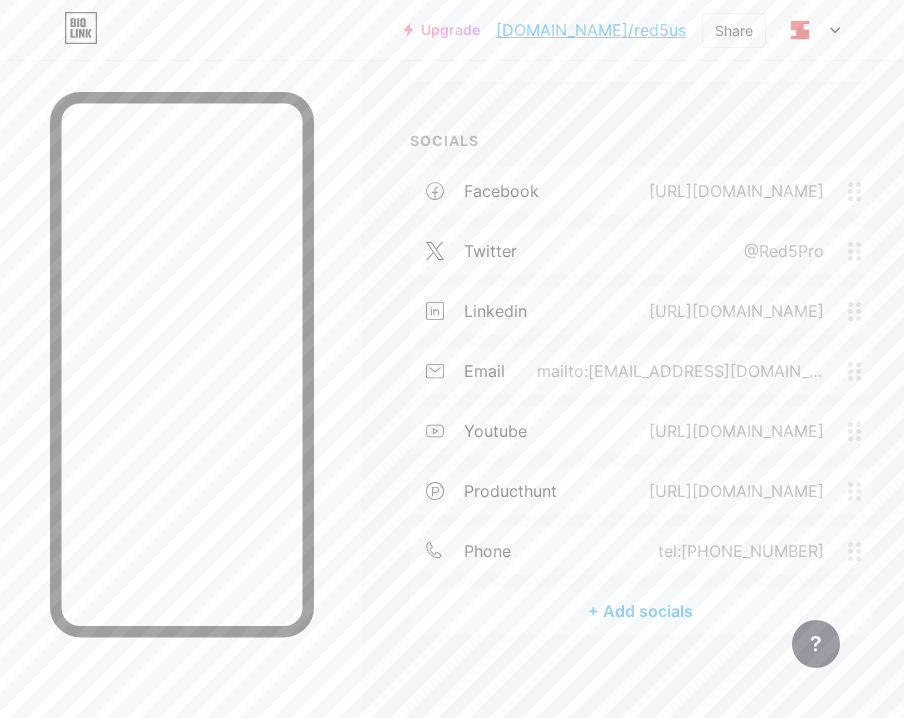 click on "[DOMAIN_NAME]/red5us" at bounding box center [591, 30] 